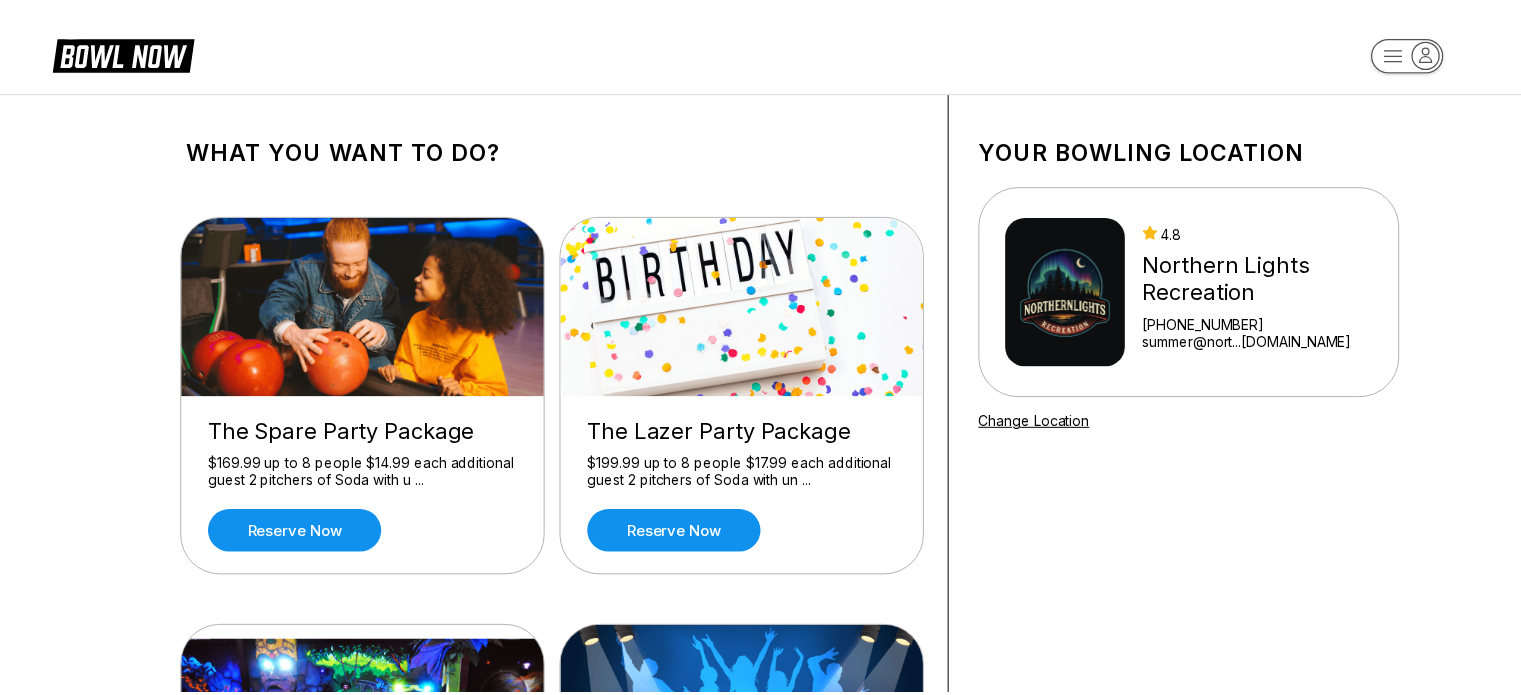 scroll, scrollTop: 0, scrollLeft: 0, axis: both 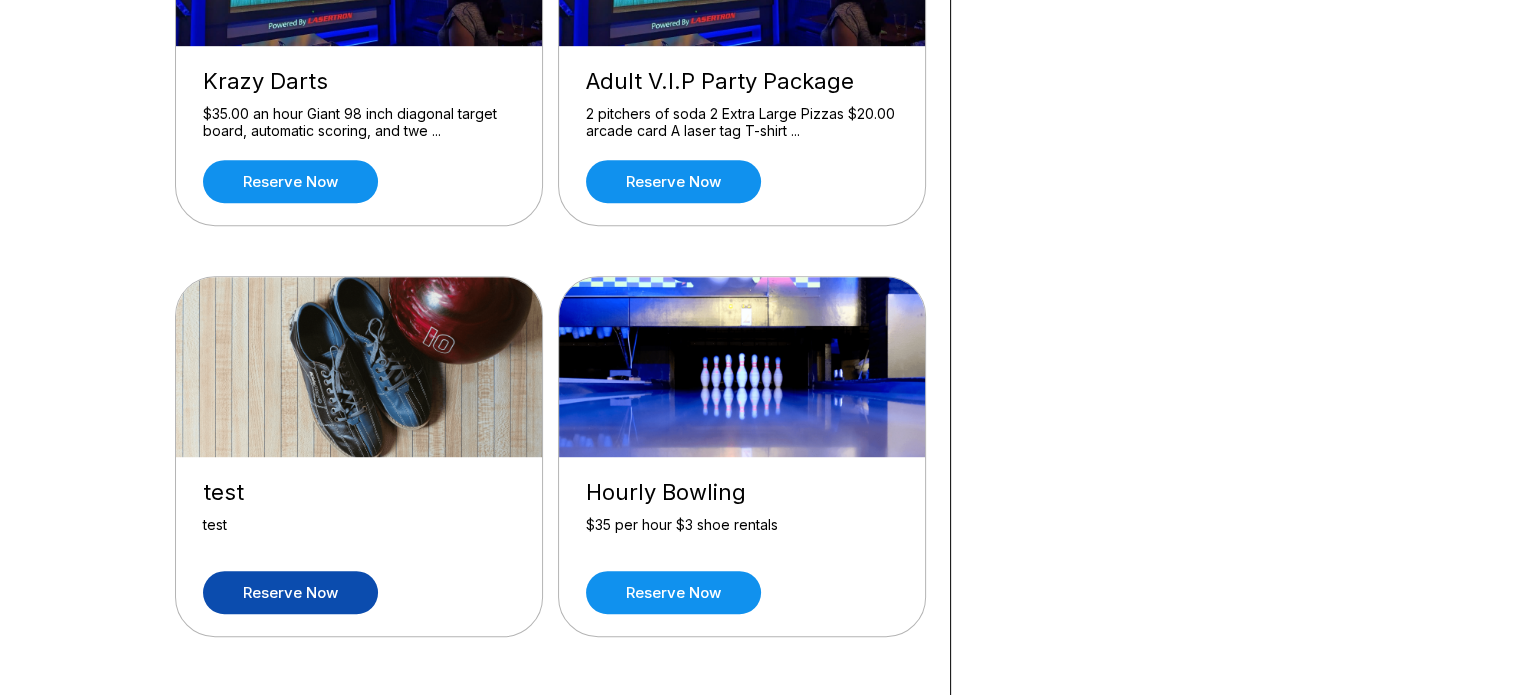click on "Reserve now" at bounding box center [290, 592] 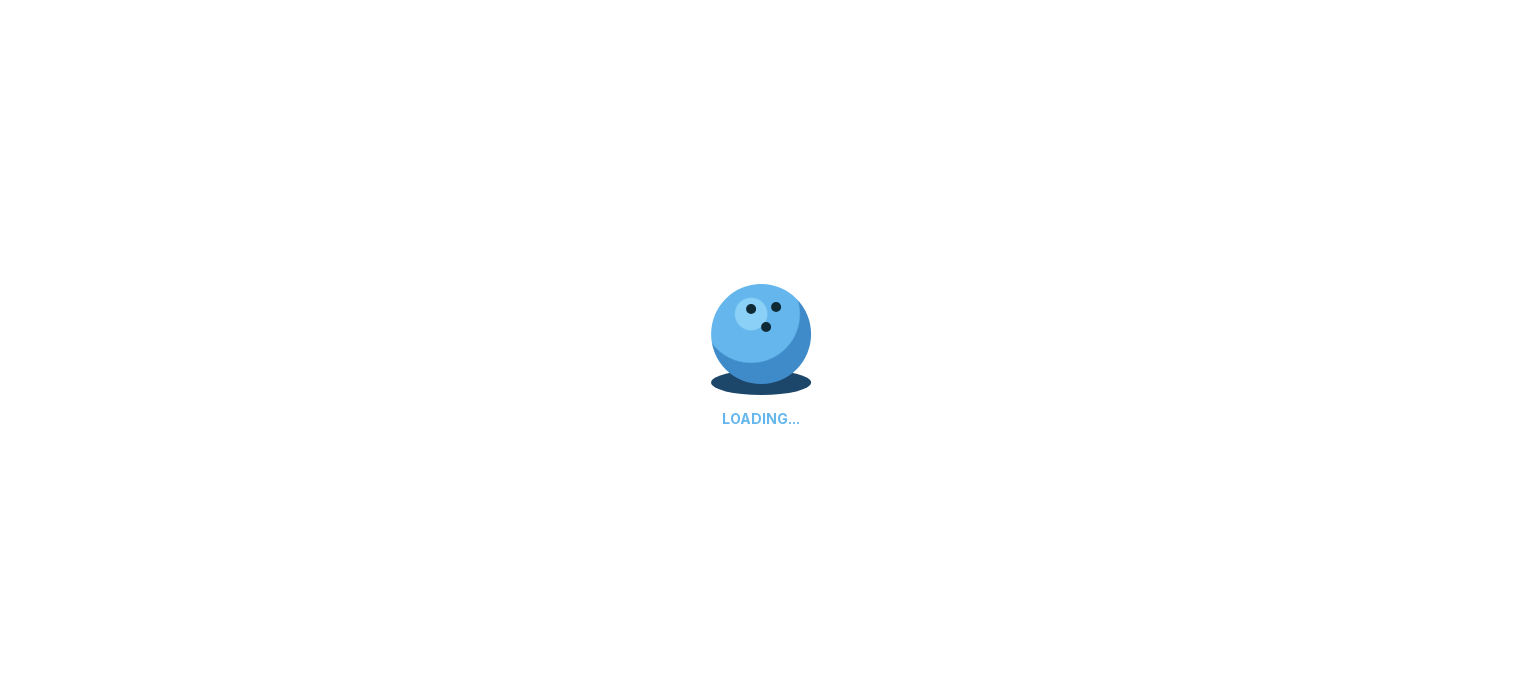 scroll, scrollTop: 0, scrollLeft: 0, axis: both 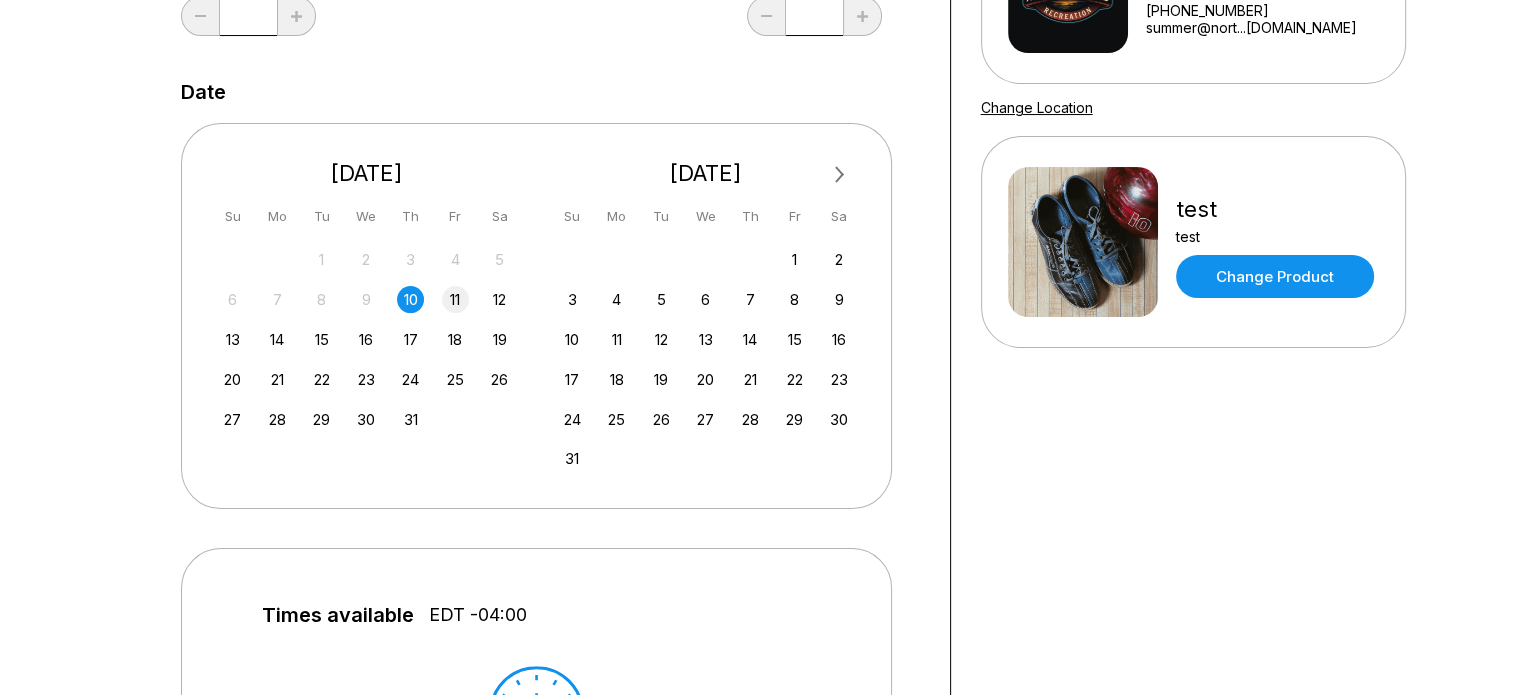 click on "11" at bounding box center [455, 299] 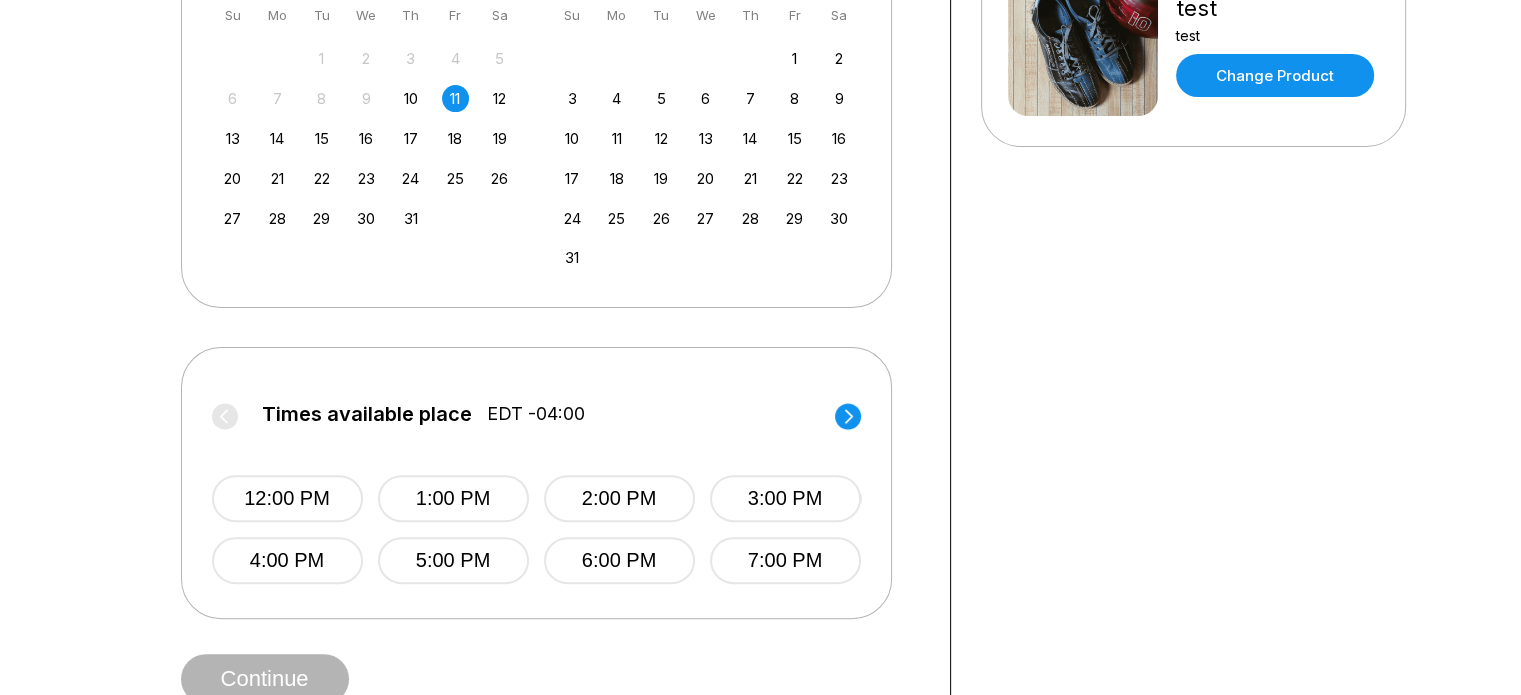 scroll, scrollTop: 517, scrollLeft: 0, axis: vertical 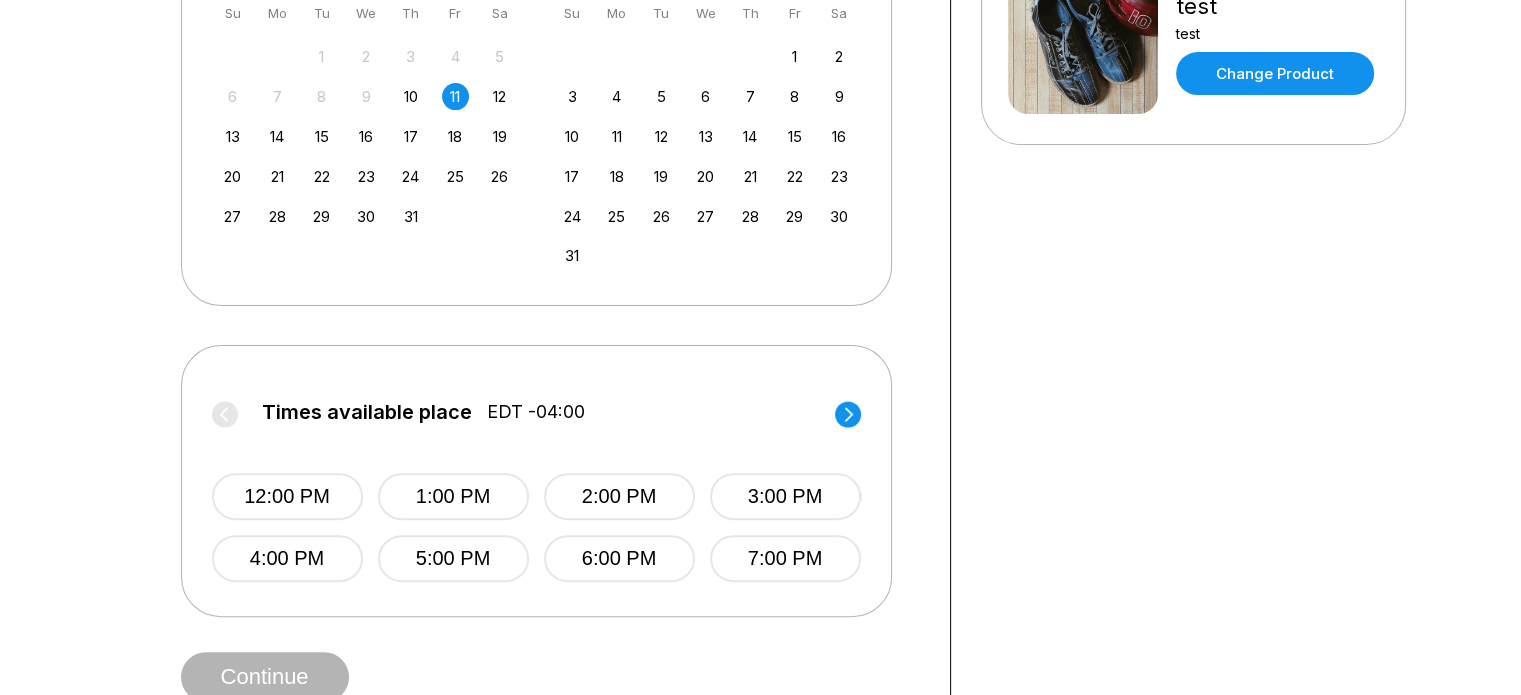 click on "10" at bounding box center [410, 96] 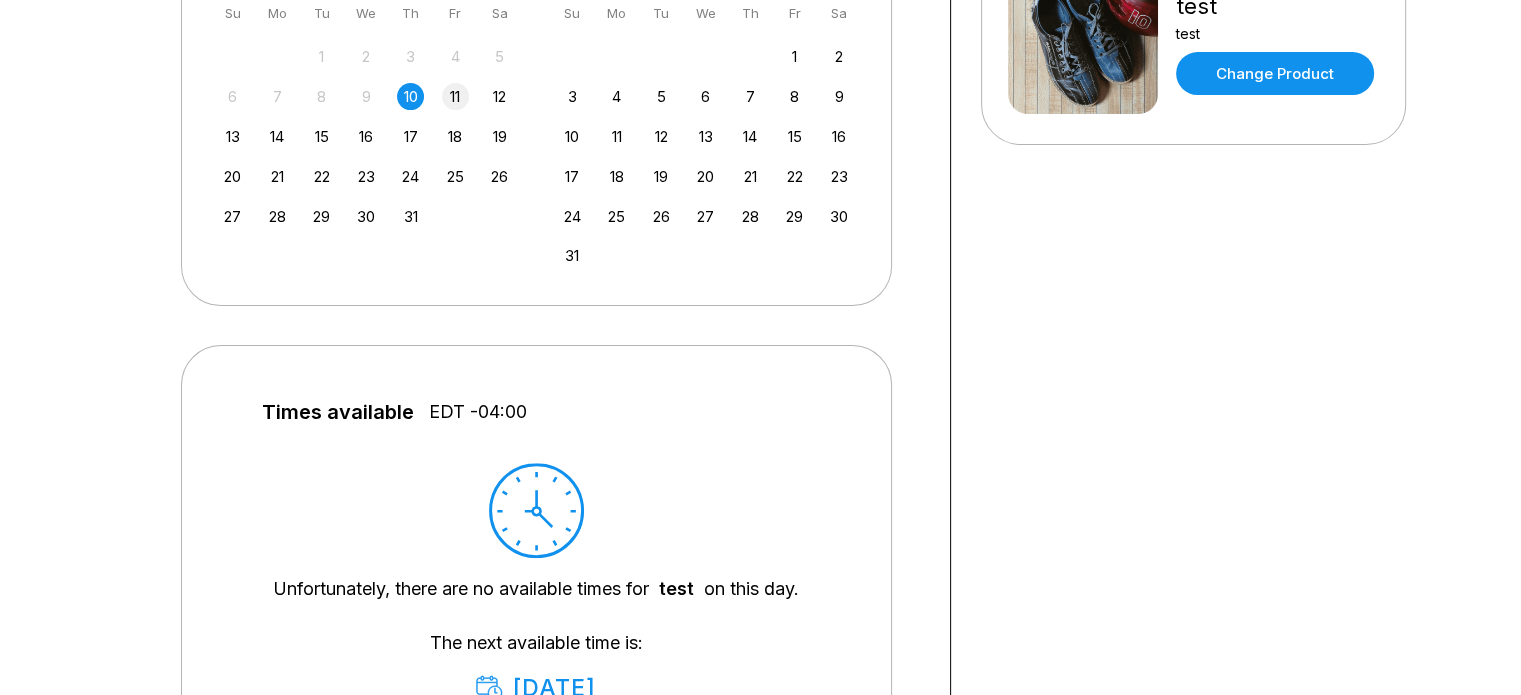 click on "11" at bounding box center (455, 96) 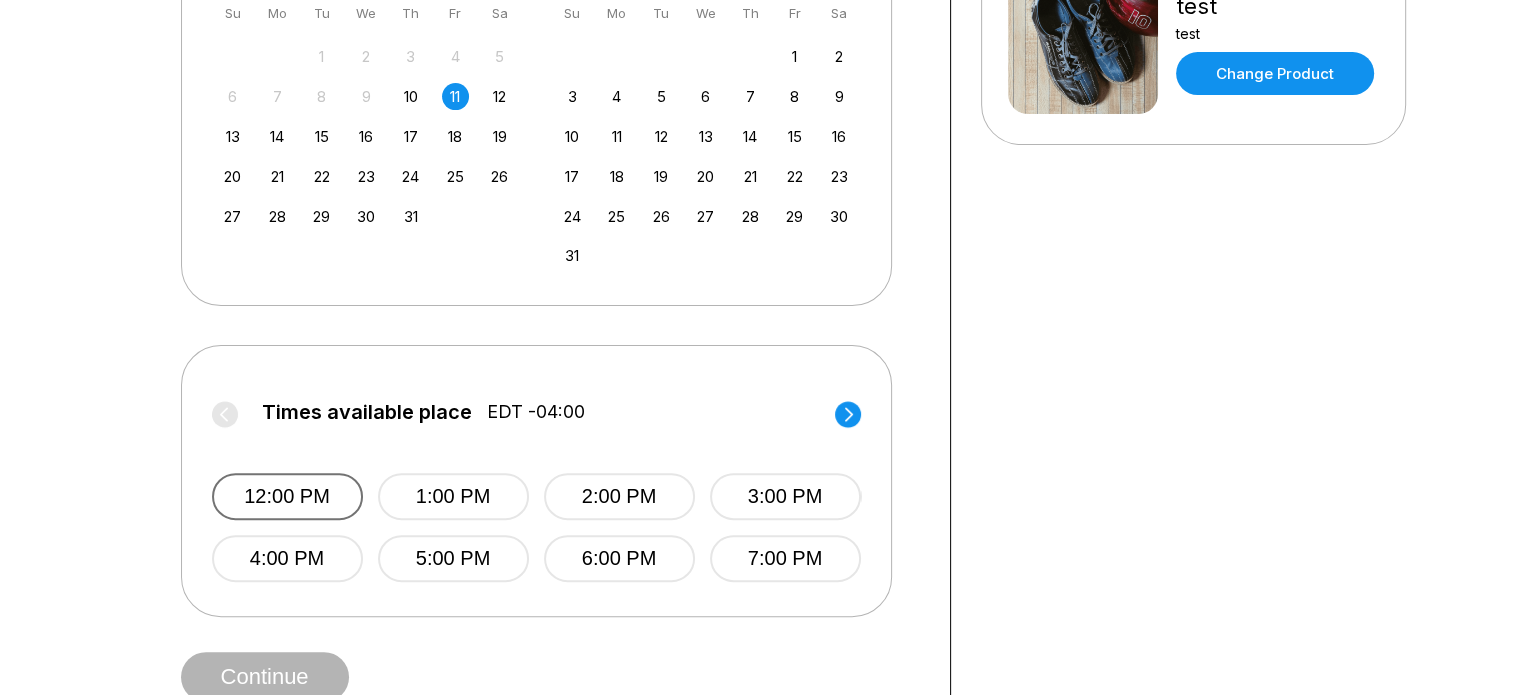 click on "12:00 PM" at bounding box center [287, 496] 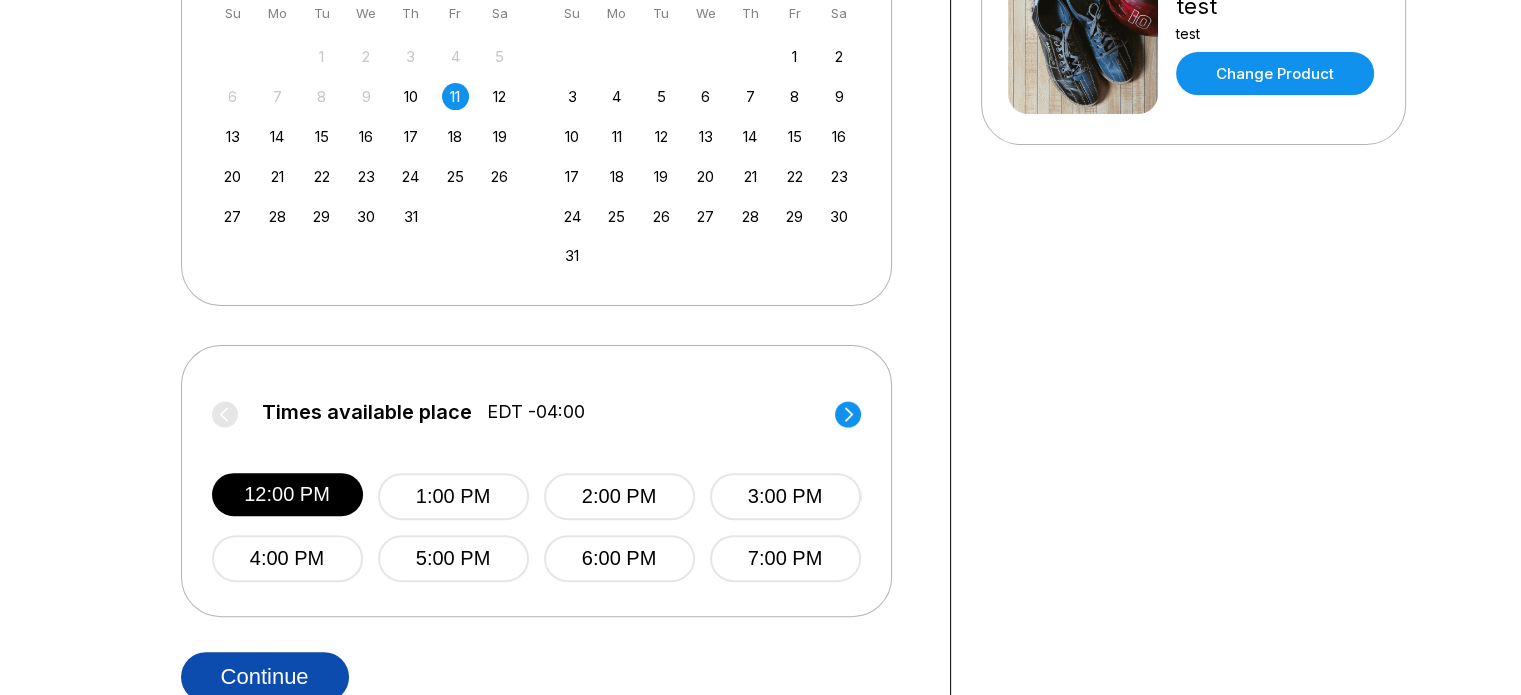 click on "Continue" at bounding box center (265, 677) 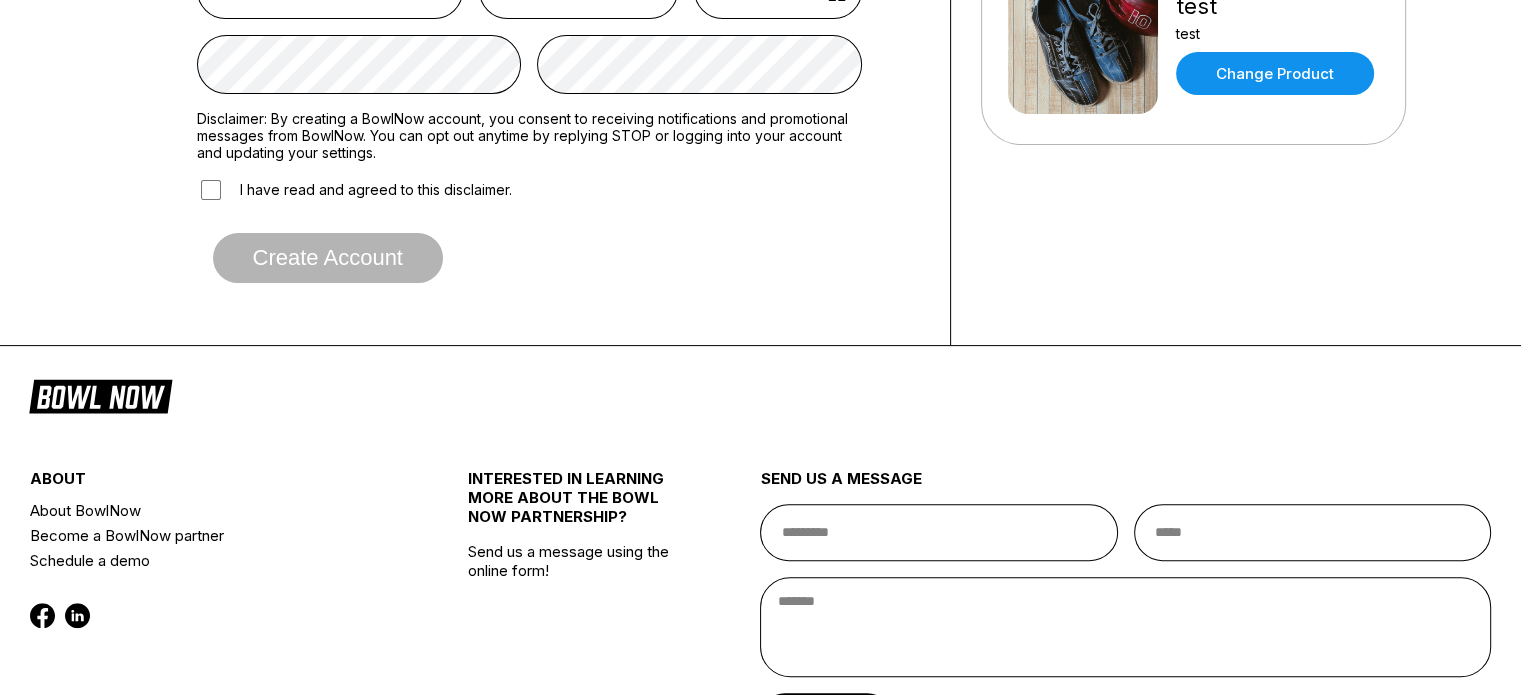 scroll, scrollTop: 0, scrollLeft: 0, axis: both 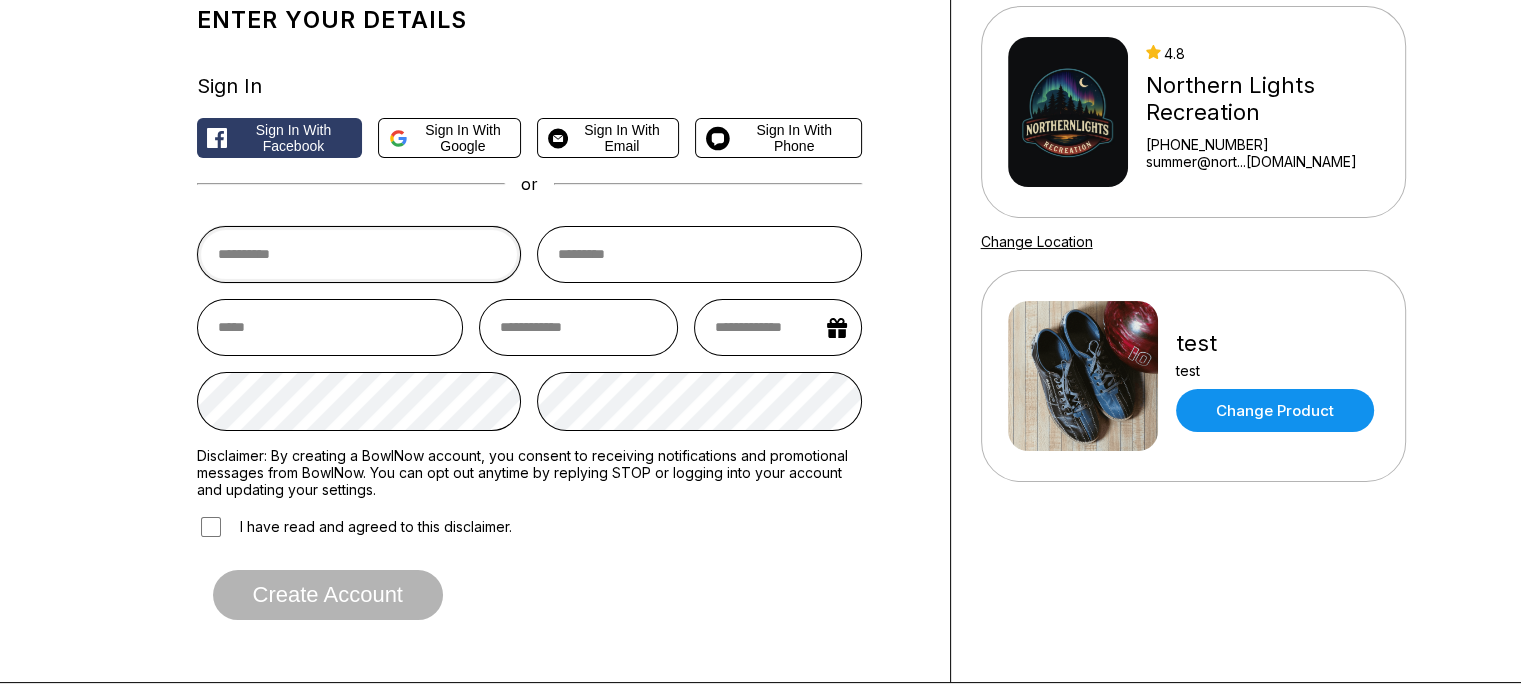 click at bounding box center [359, 254] 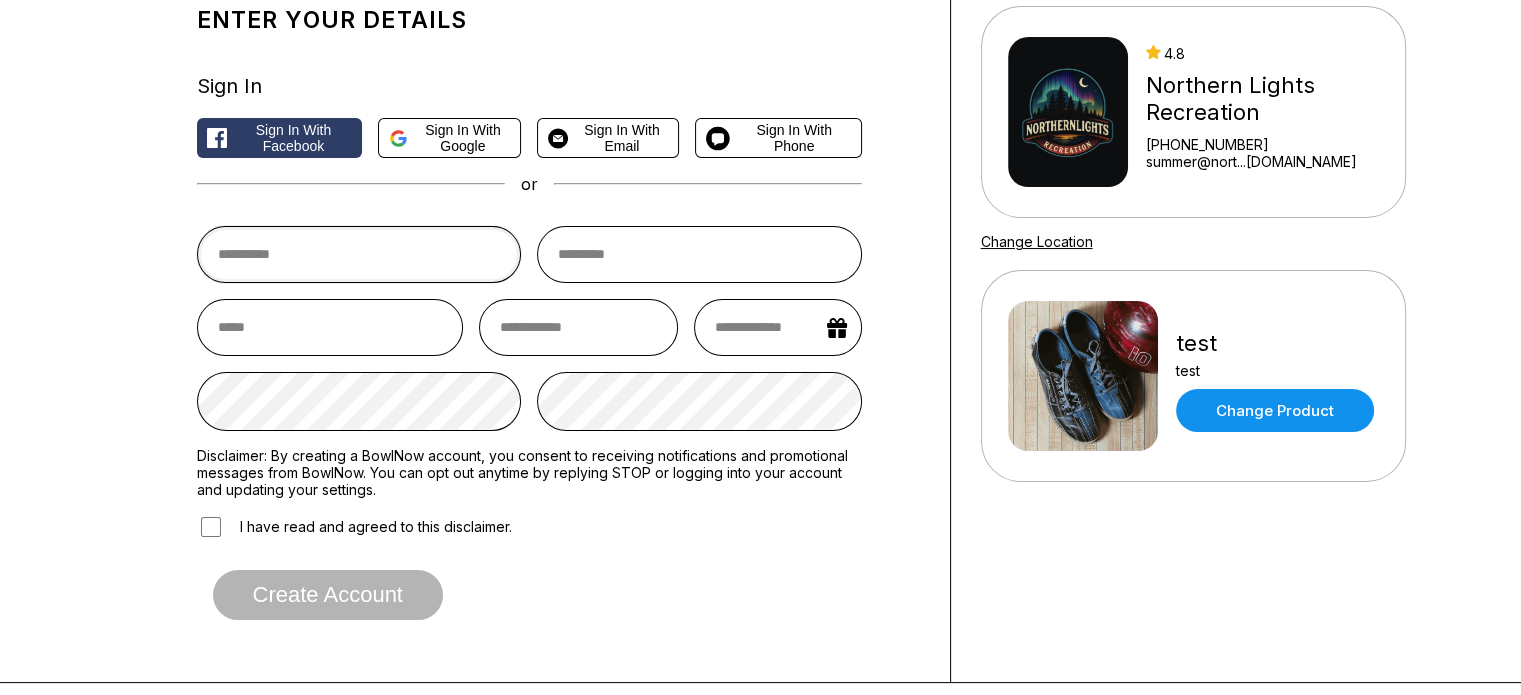 type on "****" 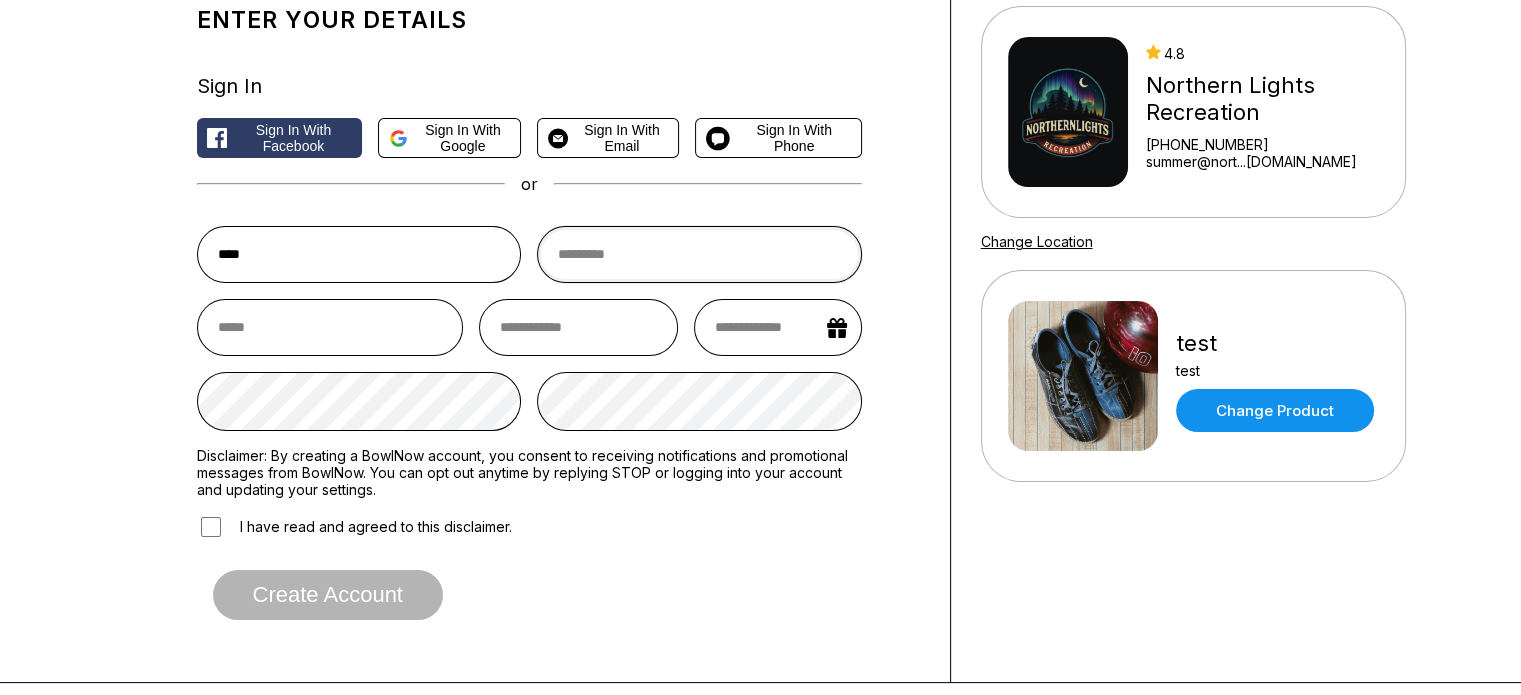 type on "*****" 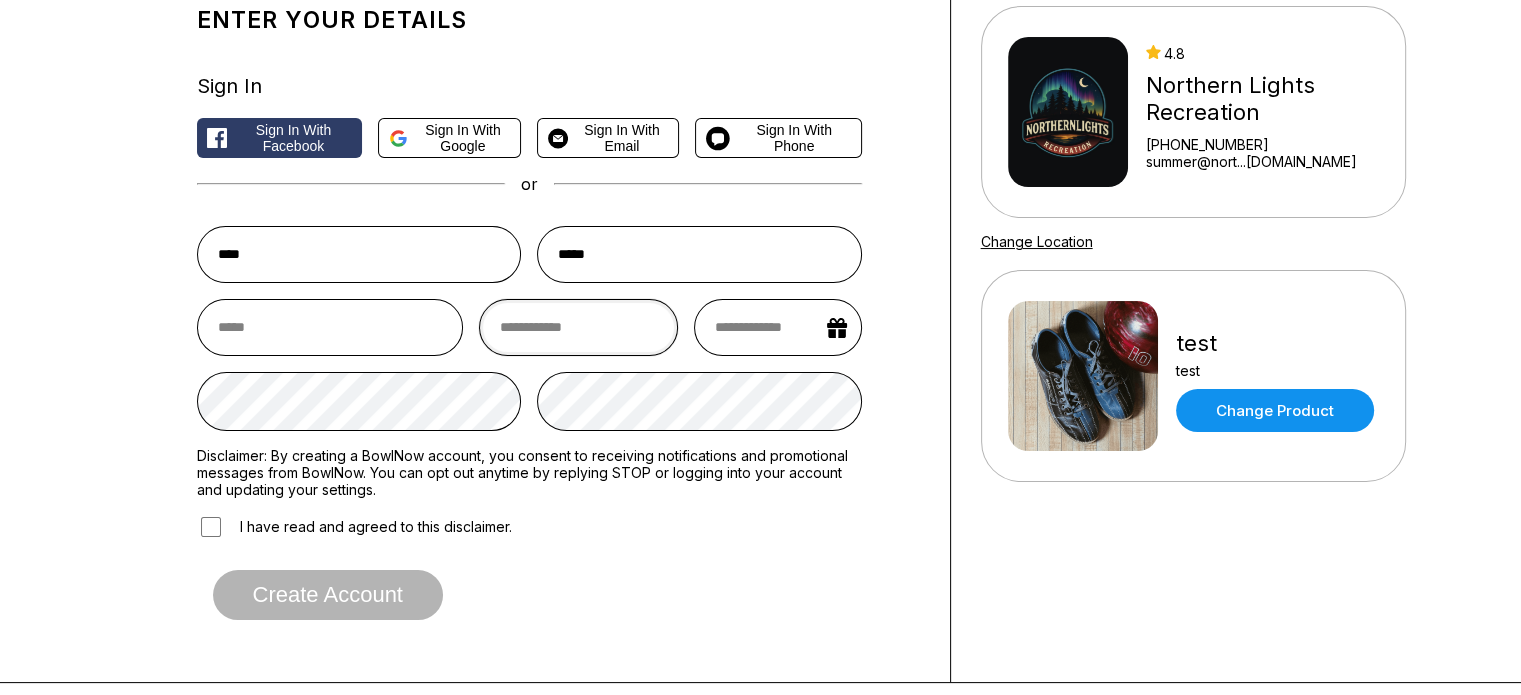 type on "**********" 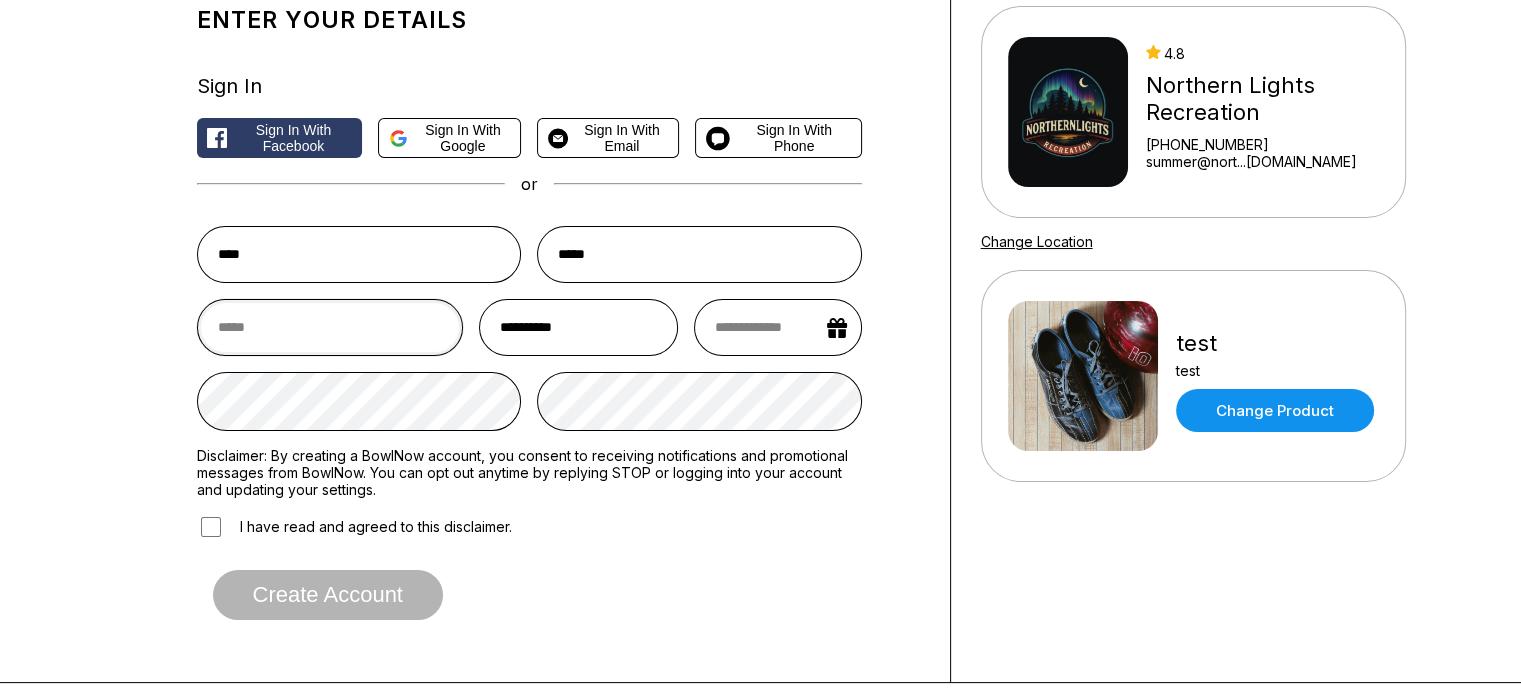 click at bounding box center [330, 327] 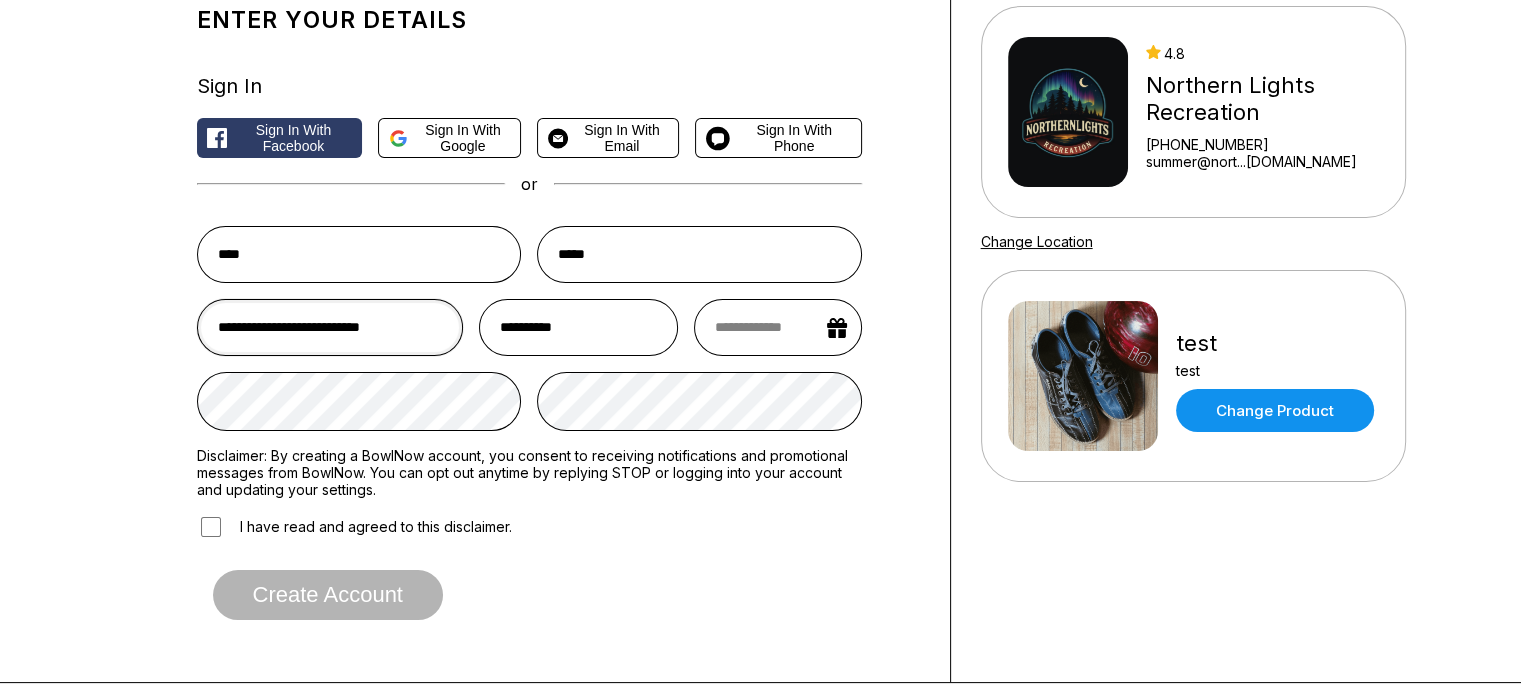 type on "**********" 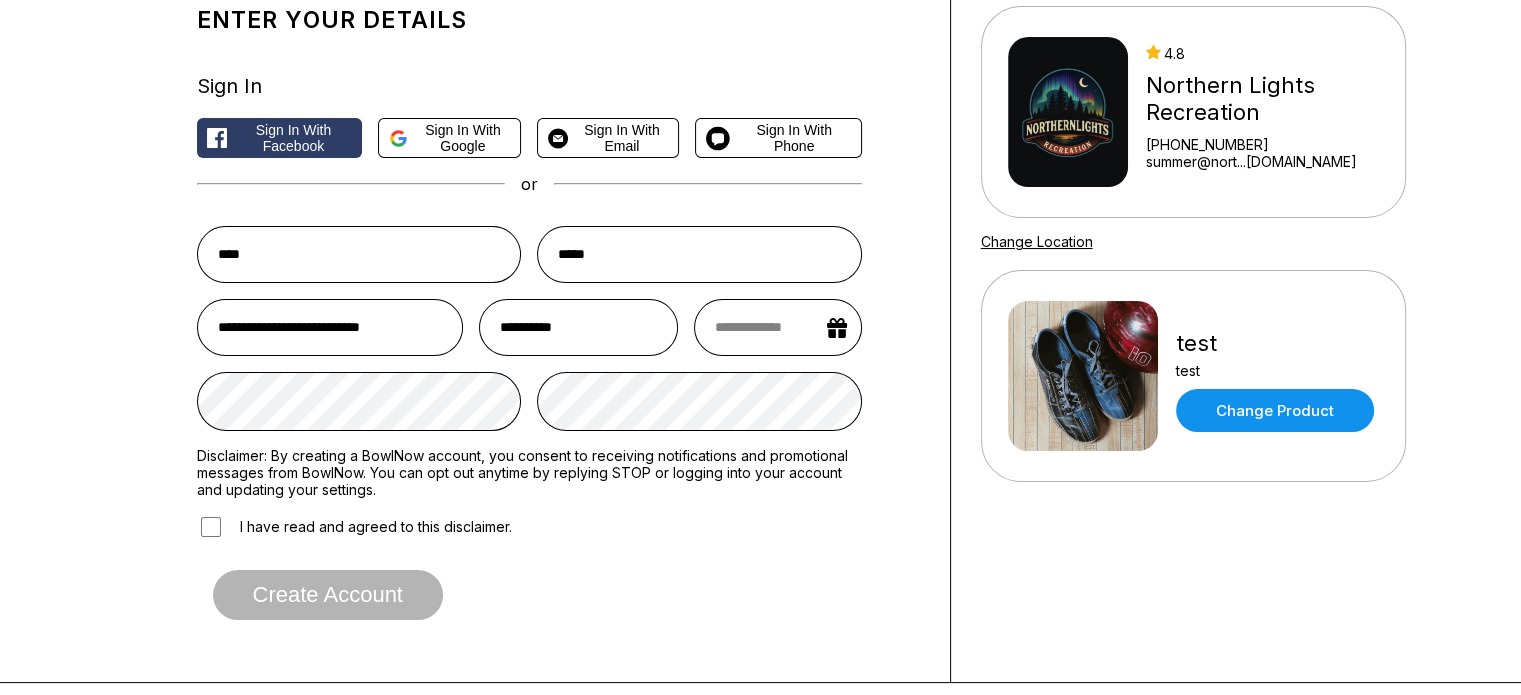 click at bounding box center (778, 327) 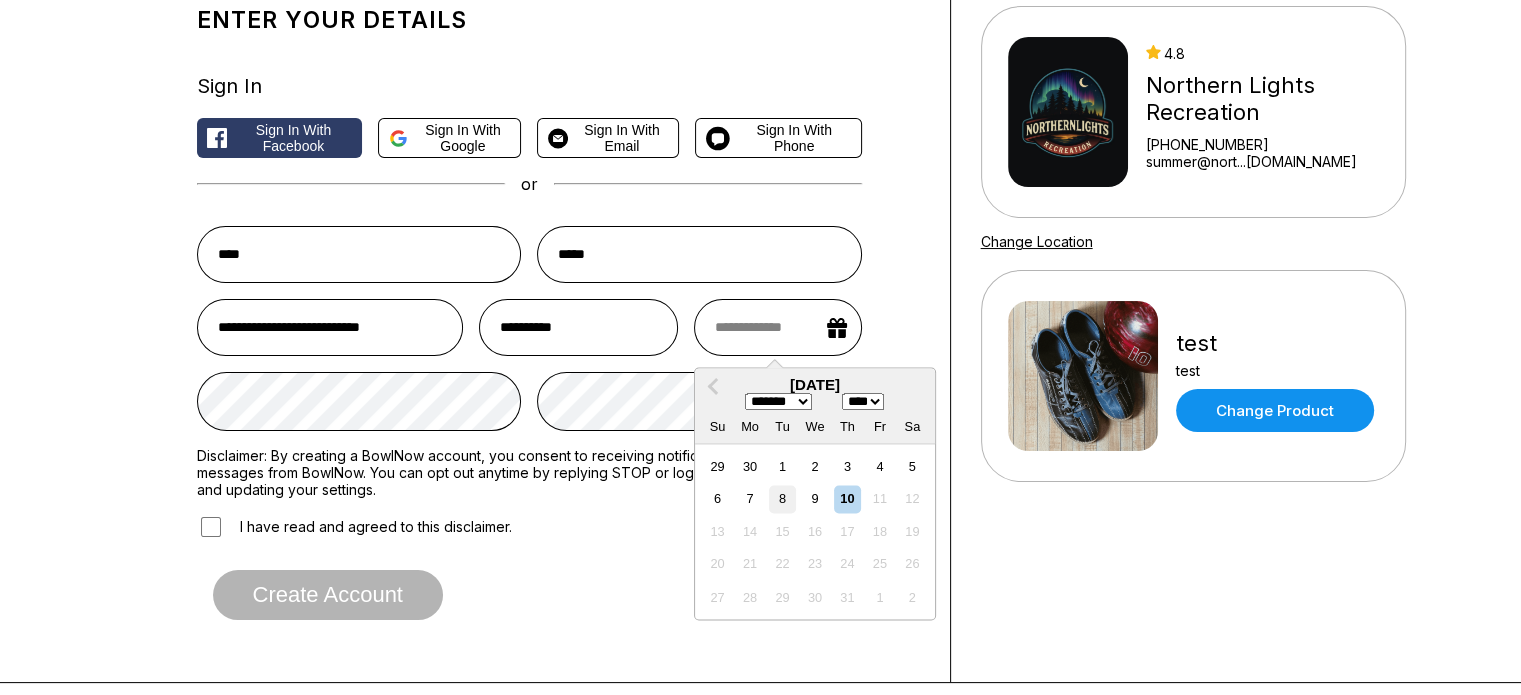 click on "8" at bounding box center (782, 499) 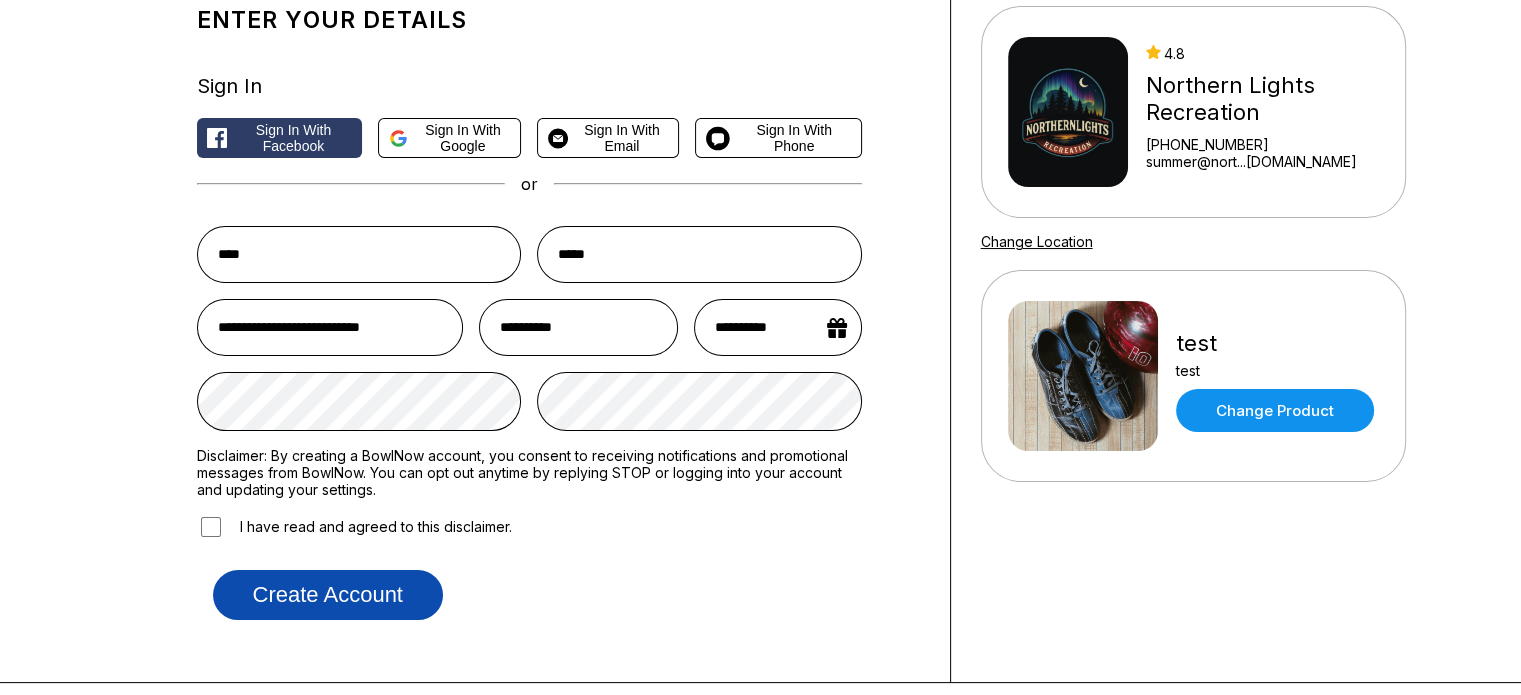 click on "Create account" at bounding box center [328, 595] 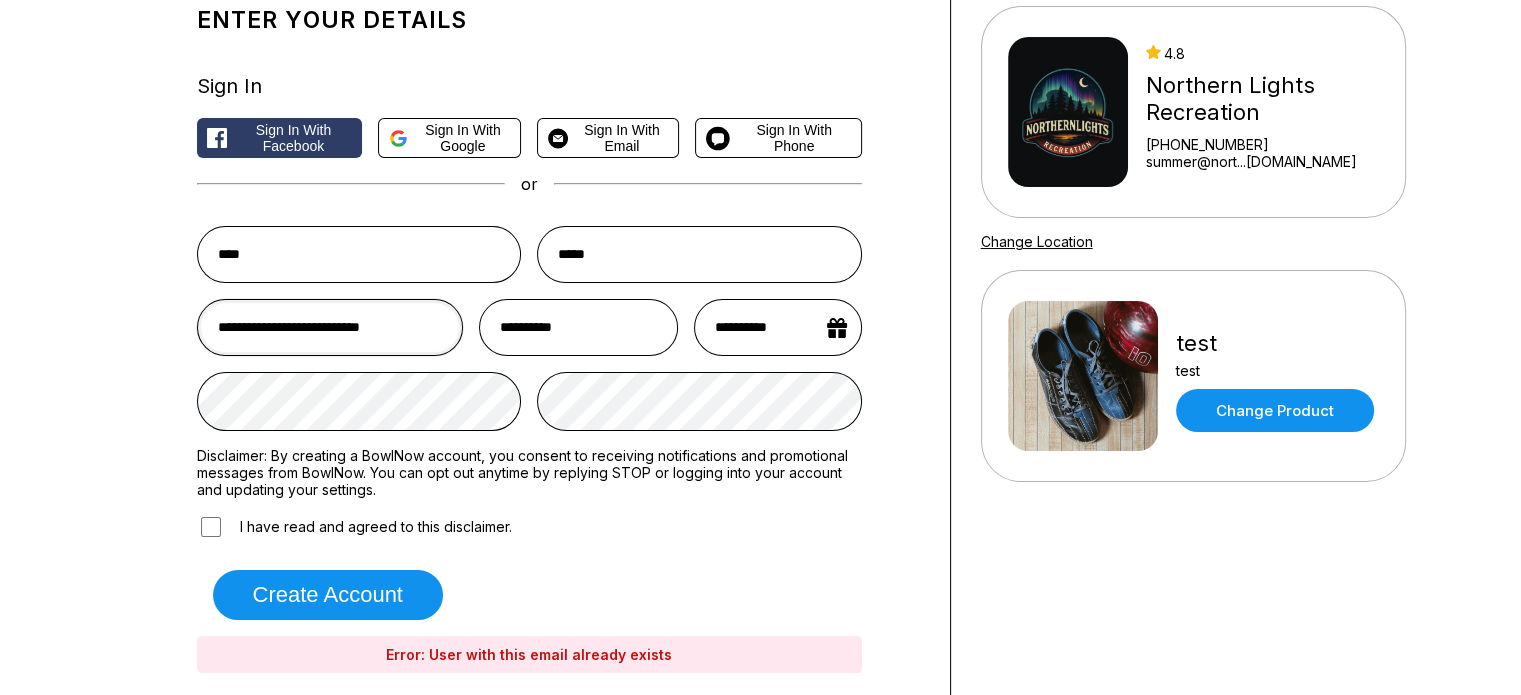 drag, startPoint x: 432, startPoint y: 329, endPoint x: 195, endPoint y: 323, distance: 237.07594 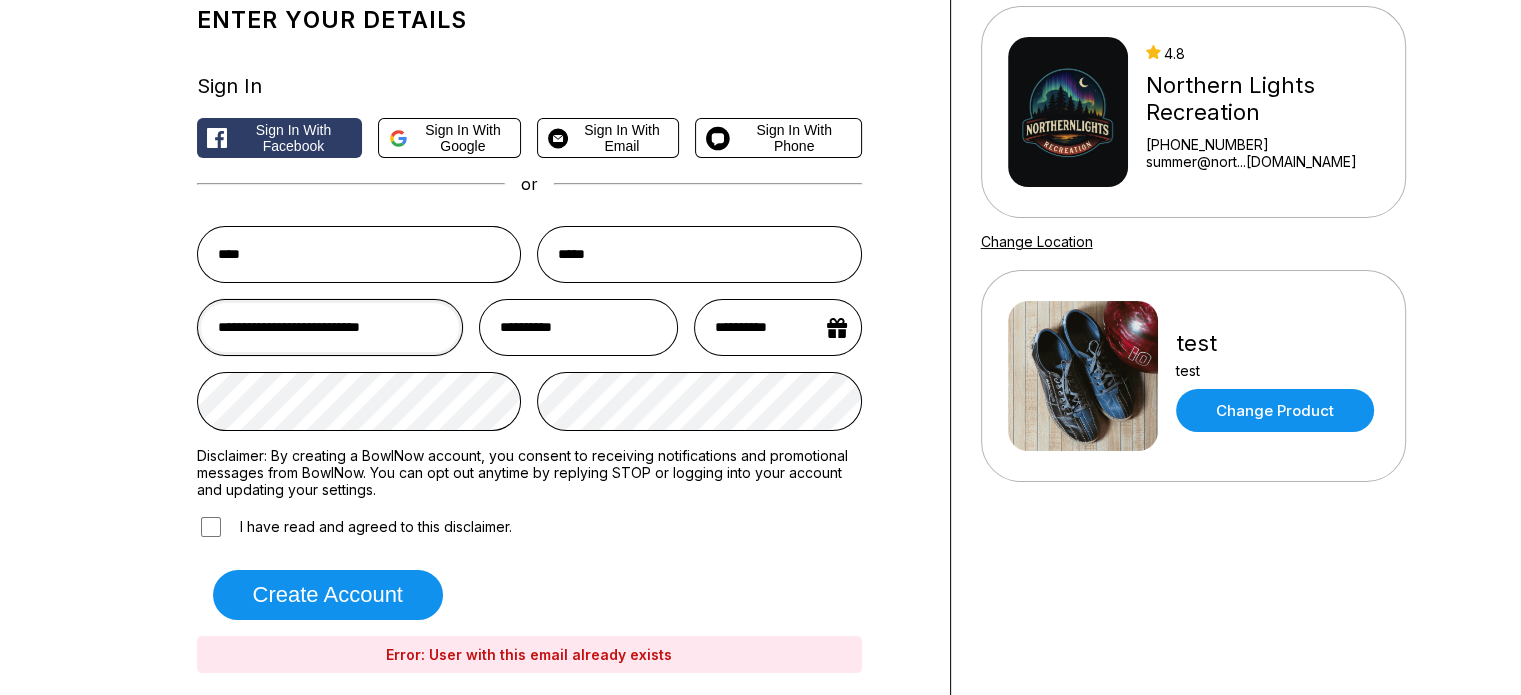 click on "**********" at bounding box center [551, 316] 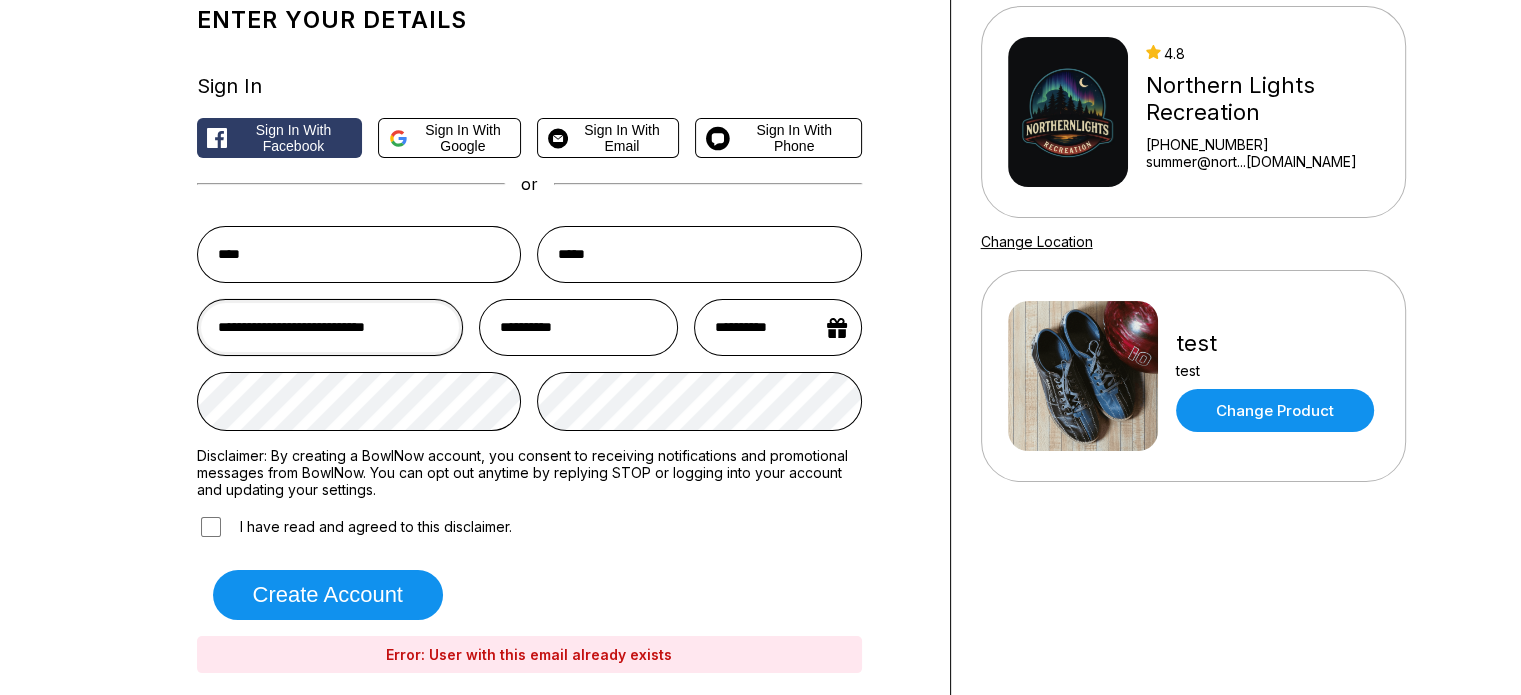 scroll, scrollTop: 0, scrollLeft: 2, axis: horizontal 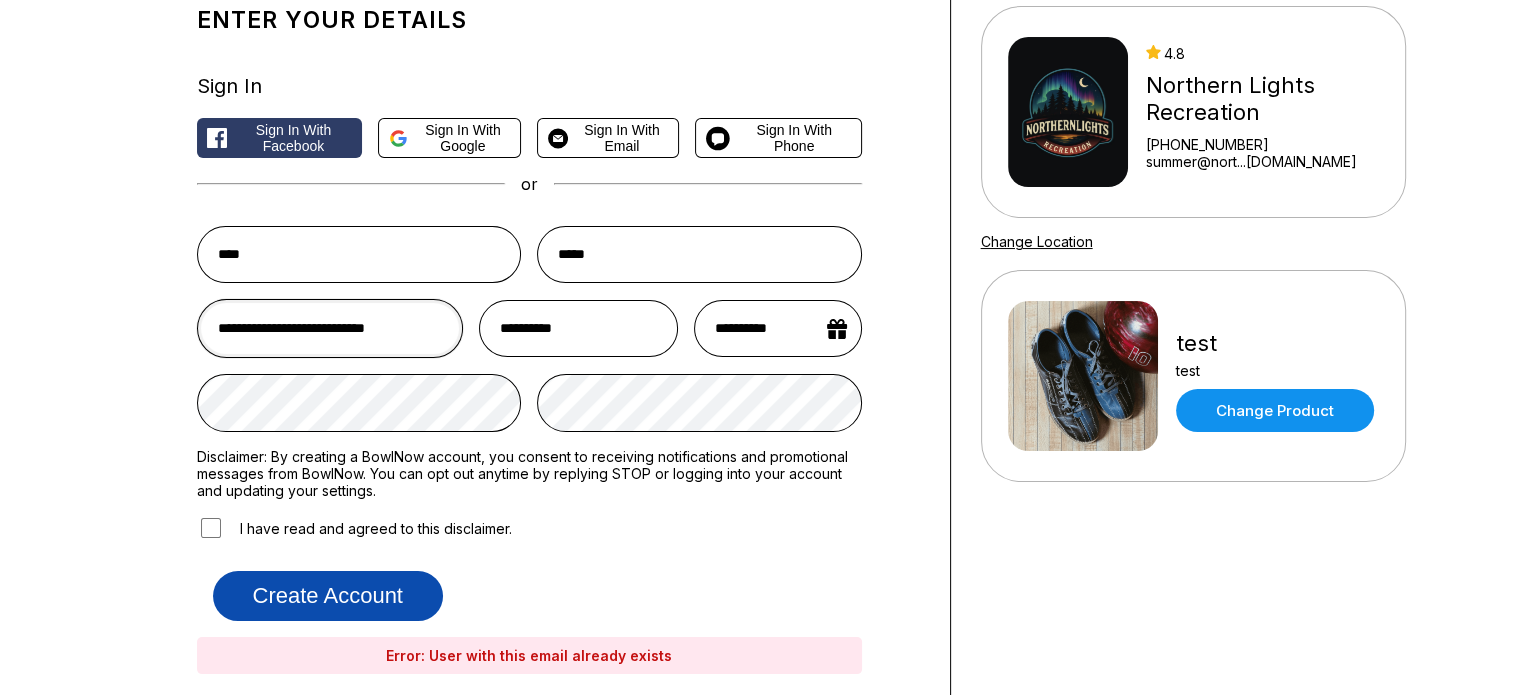 type on "**********" 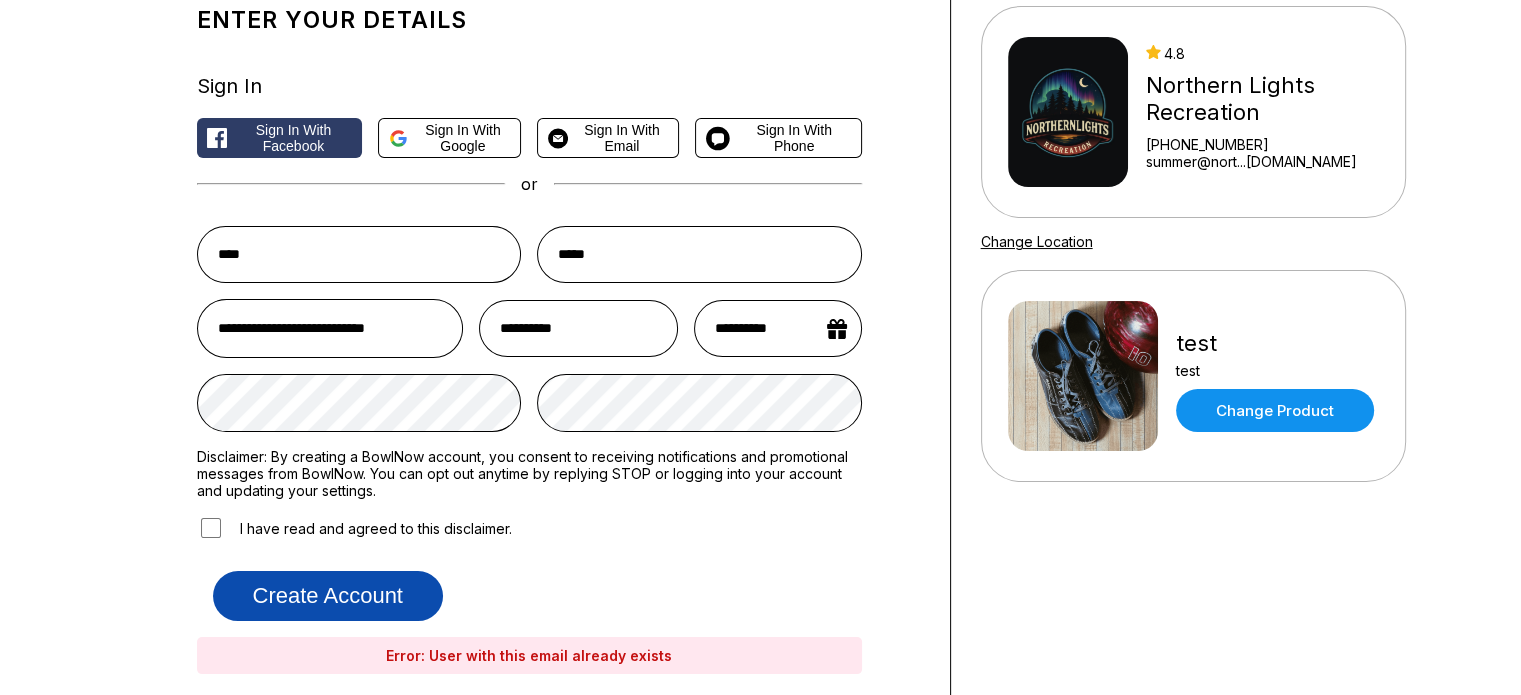 scroll, scrollTop: 0, scrollLeft: 0, axis: both 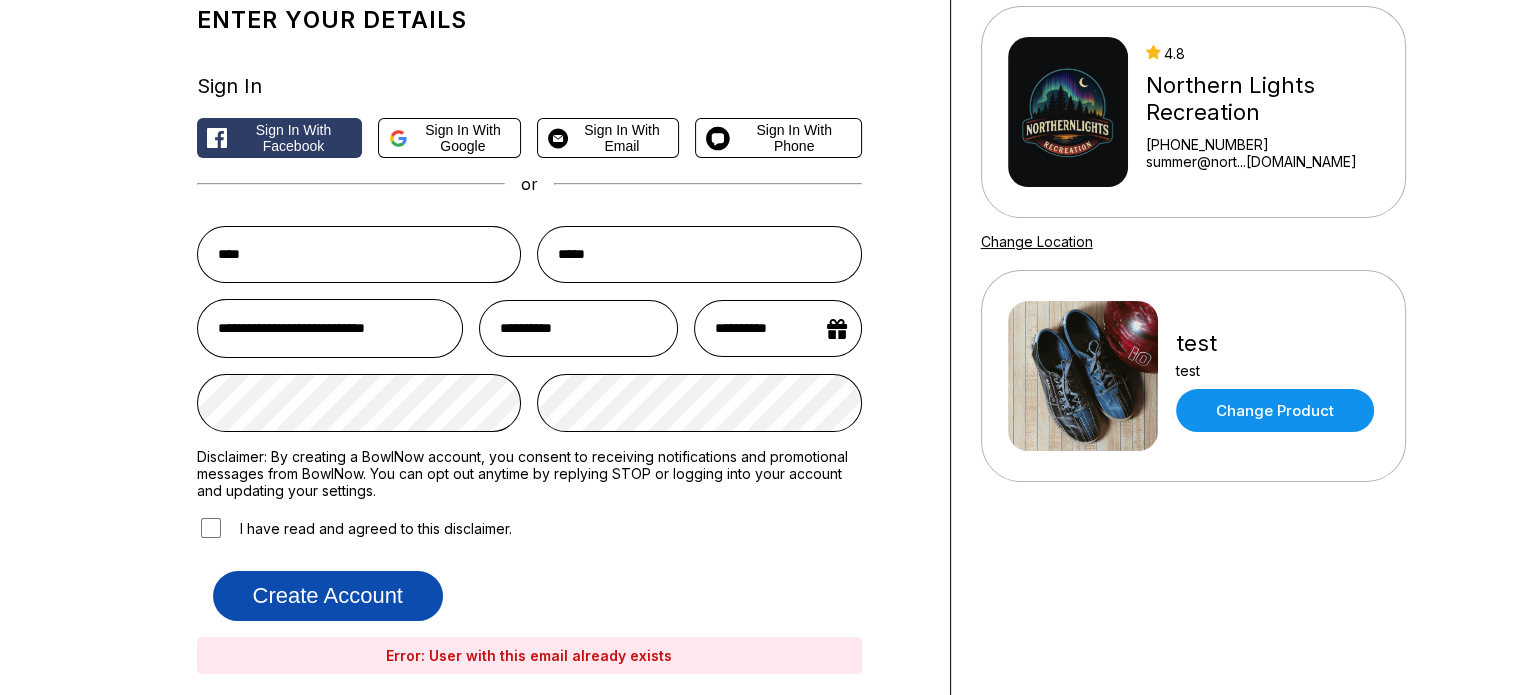 click on "Create account" at bounding box center (328, 596) 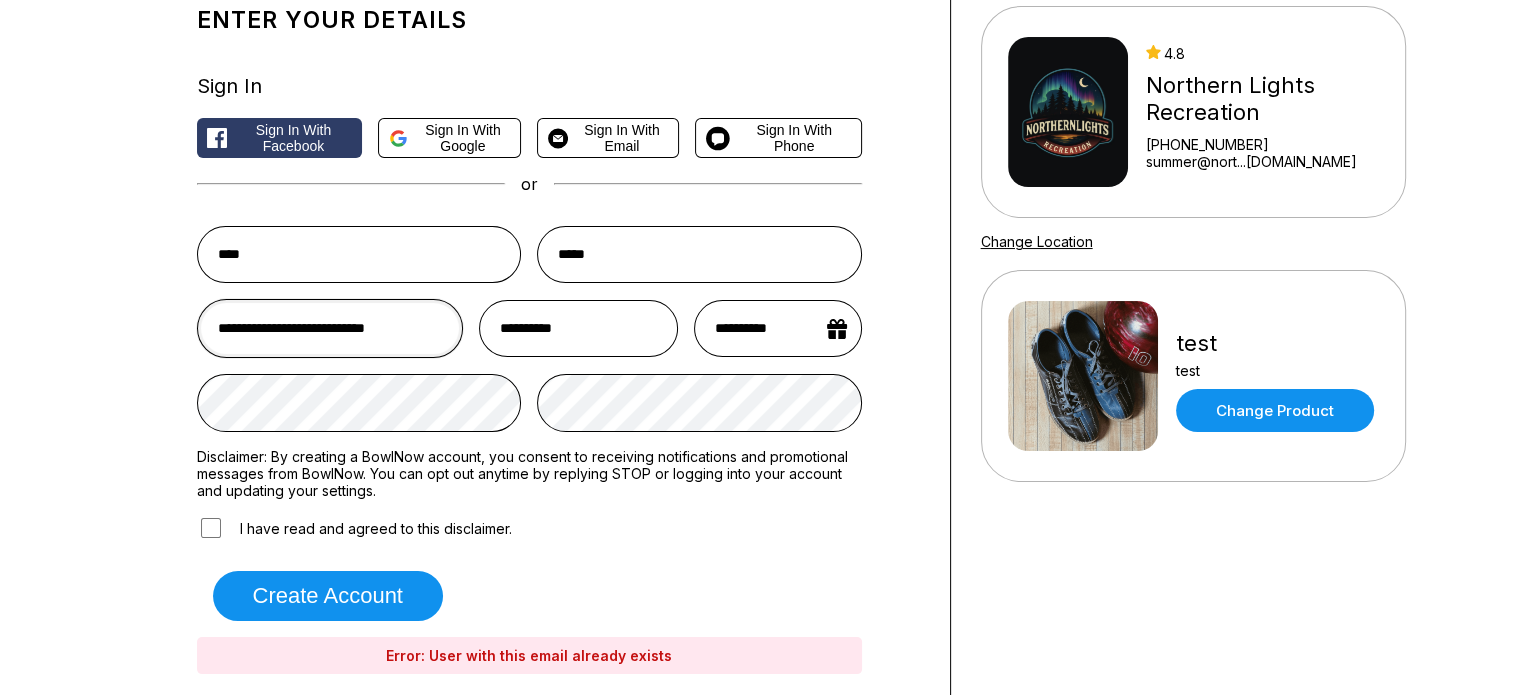 scroll, scrollTop: 0, scrollLeft: 0, axis: both 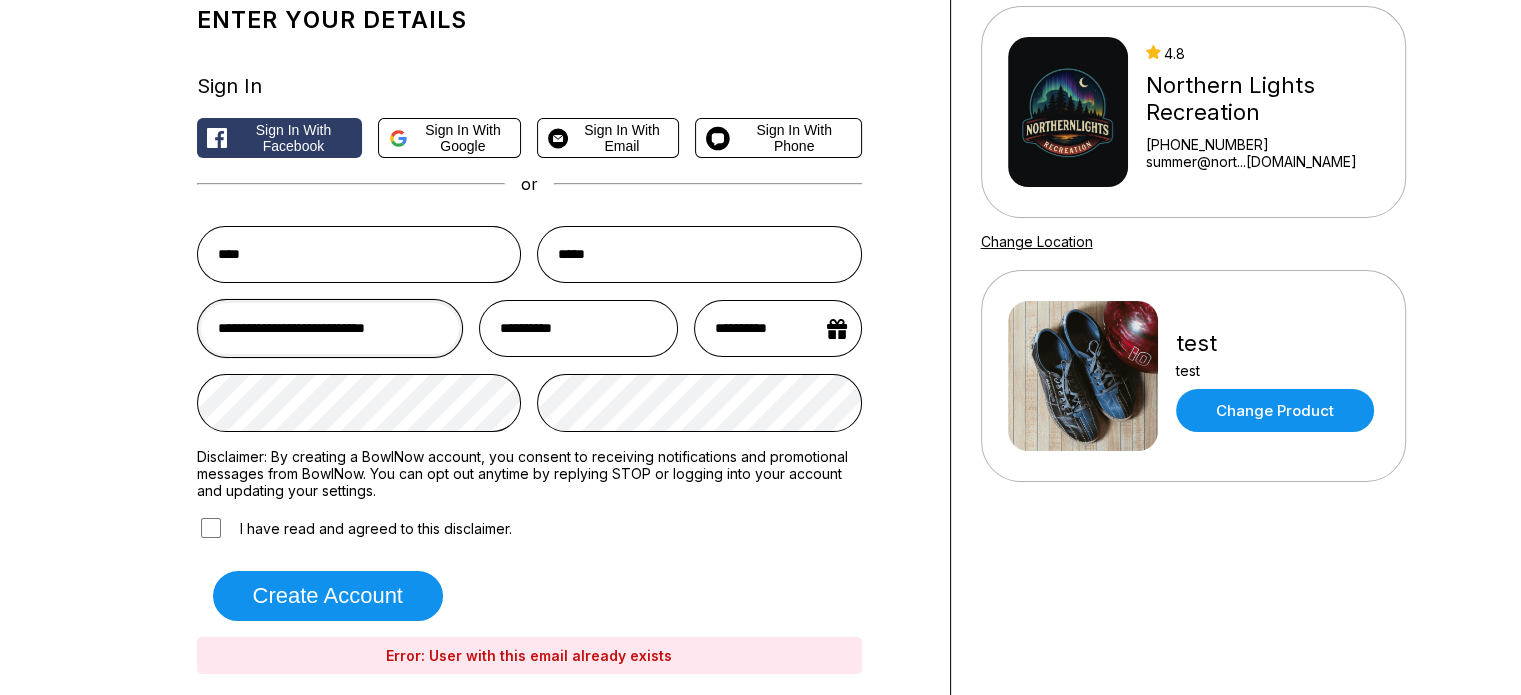 drag, startPoint x: 440, startPoint y: 333, endPoint x: 182, endPoint y: 346, distance: 258.3273 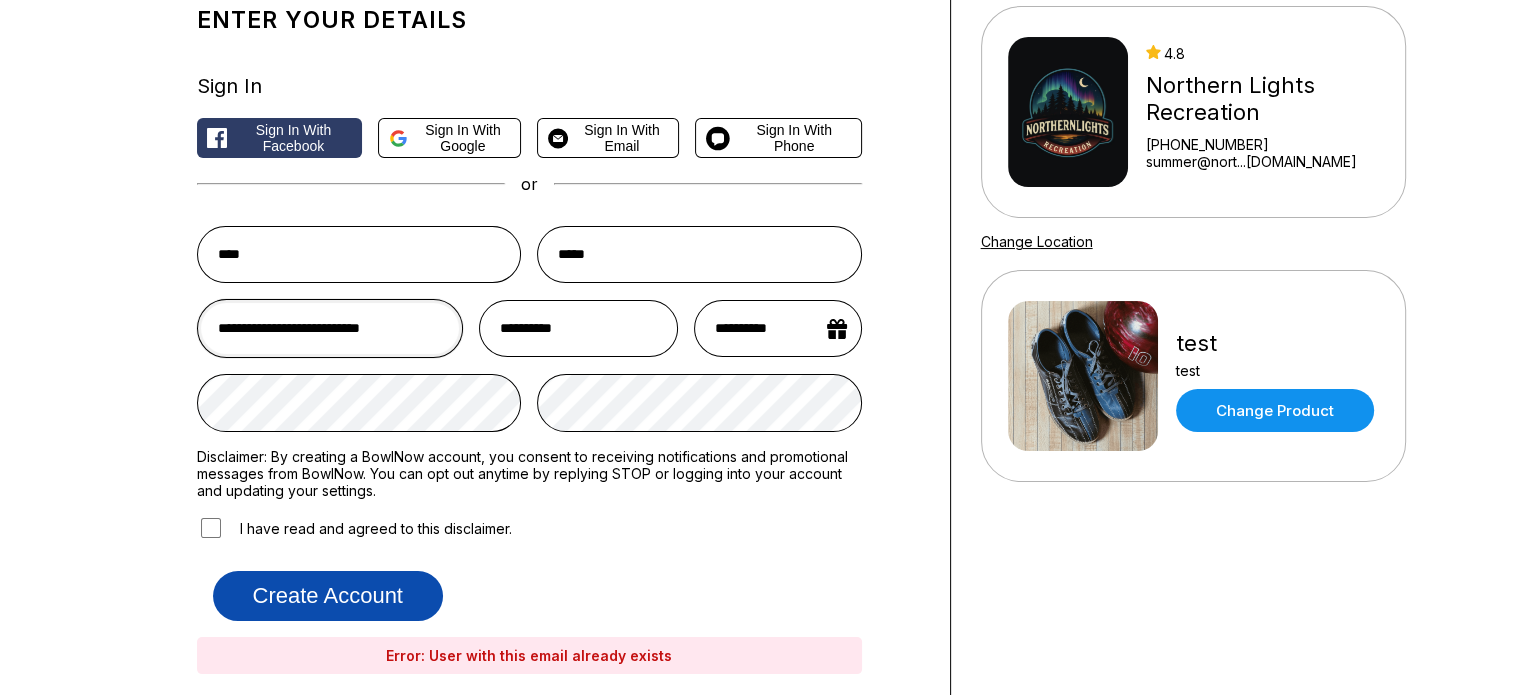 type on "**********" 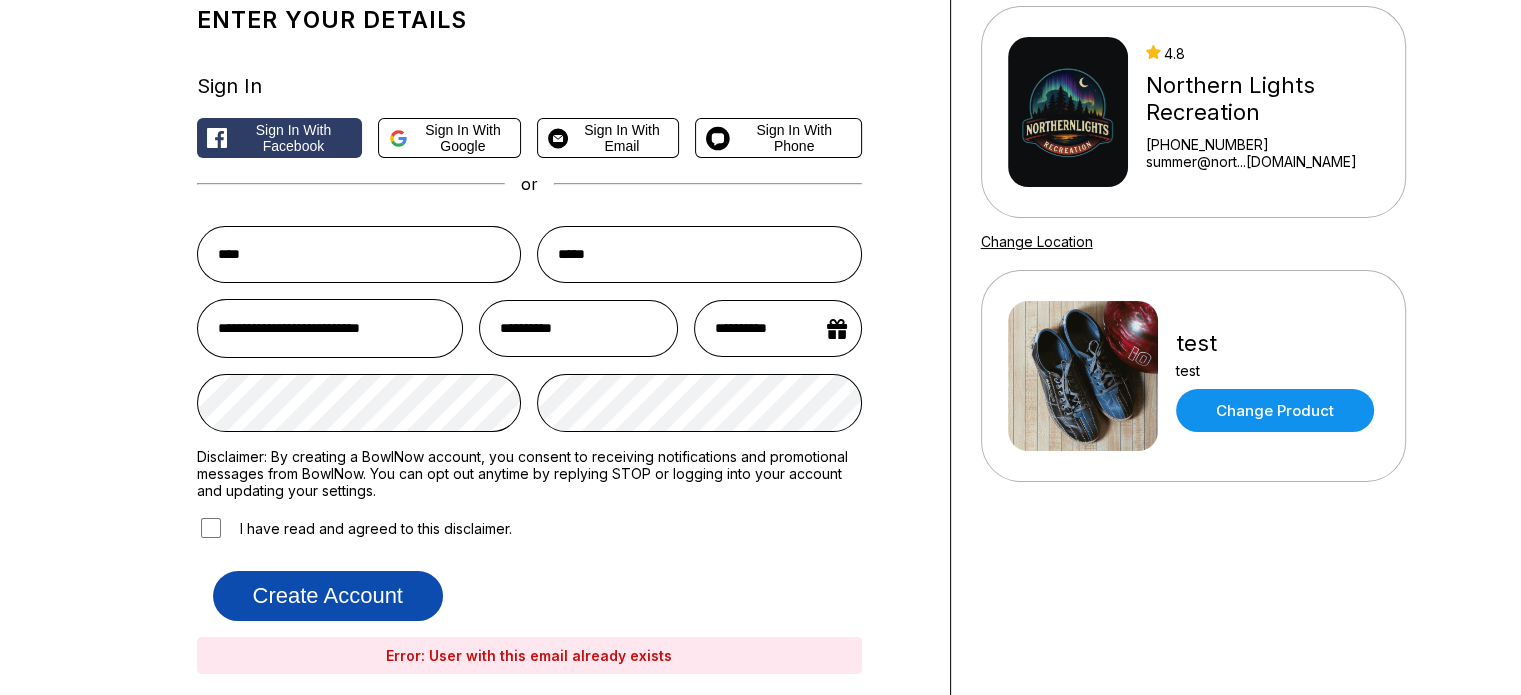 click on "Create account" at bounding box center [328, 596] 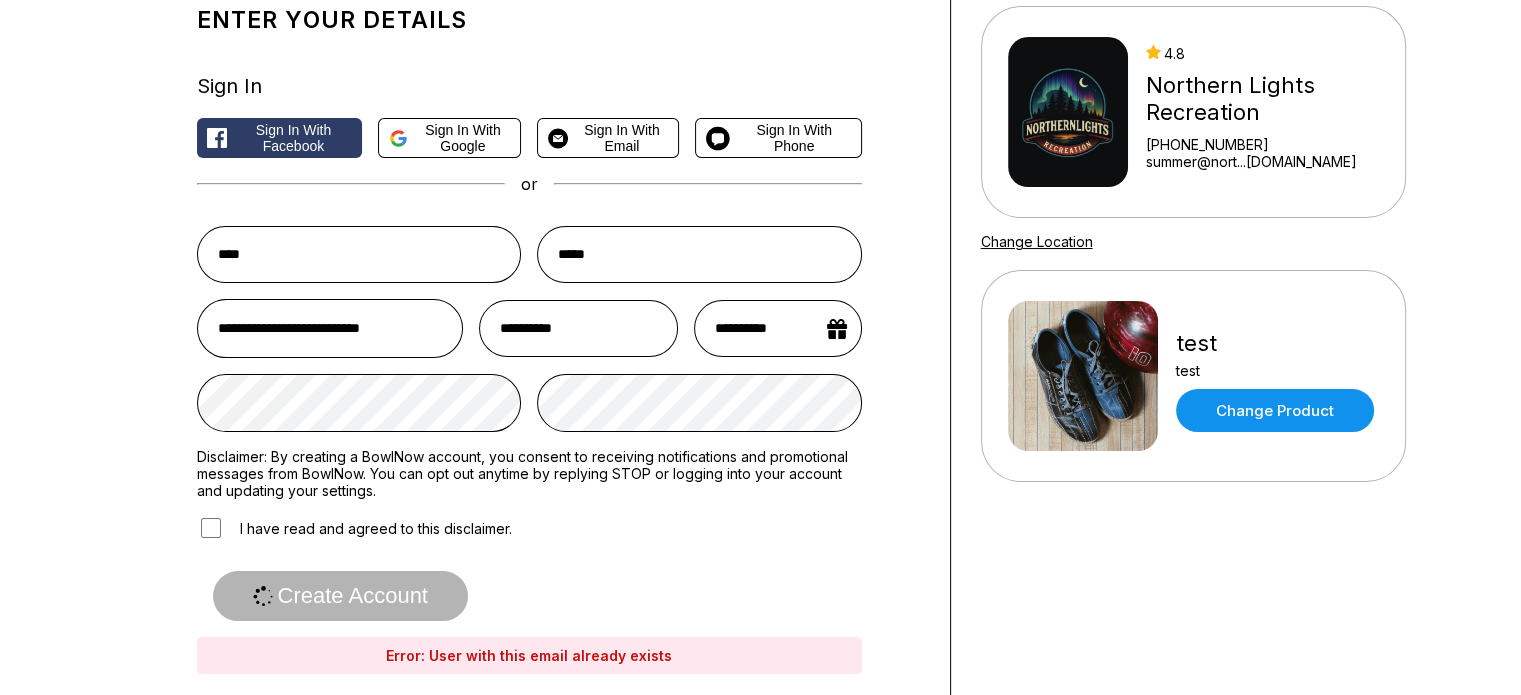 scroll, scrollTop: 0, scrollLeft: 0, axis: both 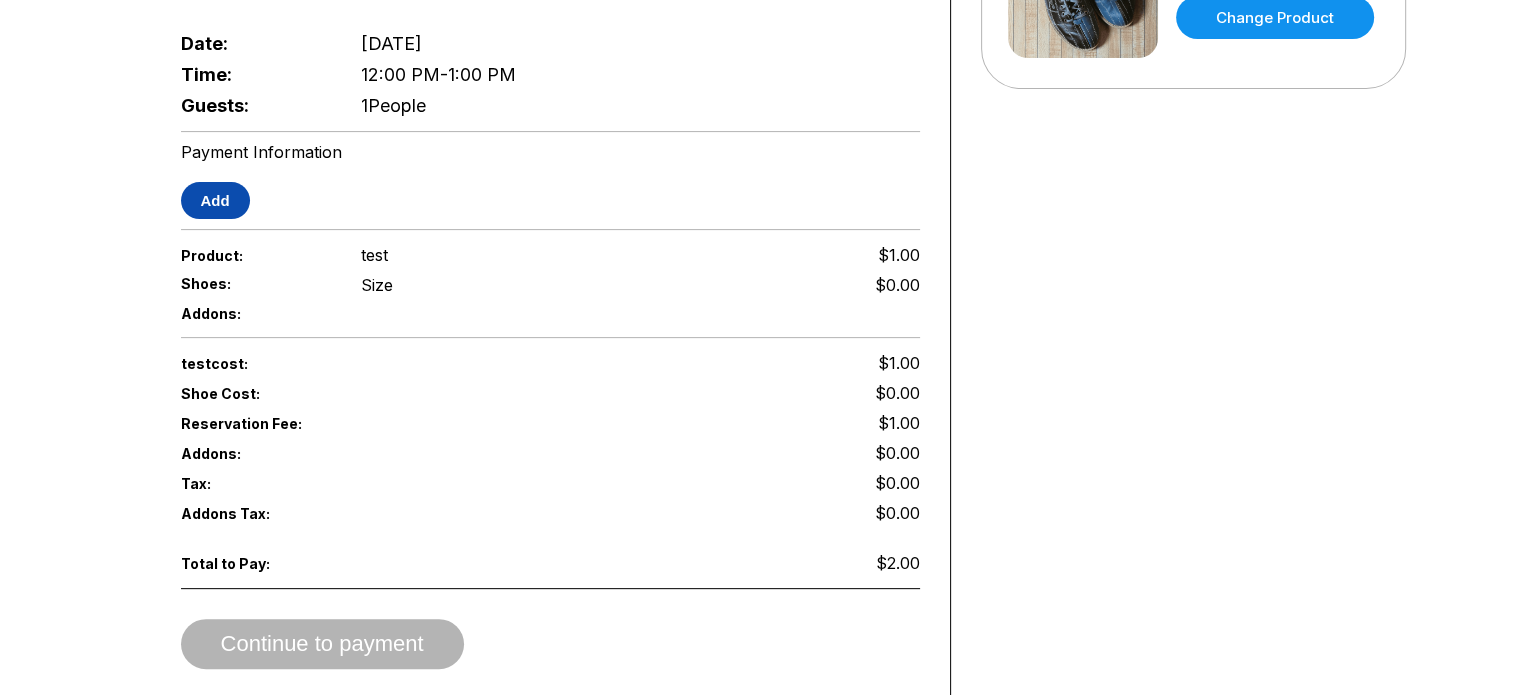 click on "Add" at bounding box center [215, 200] 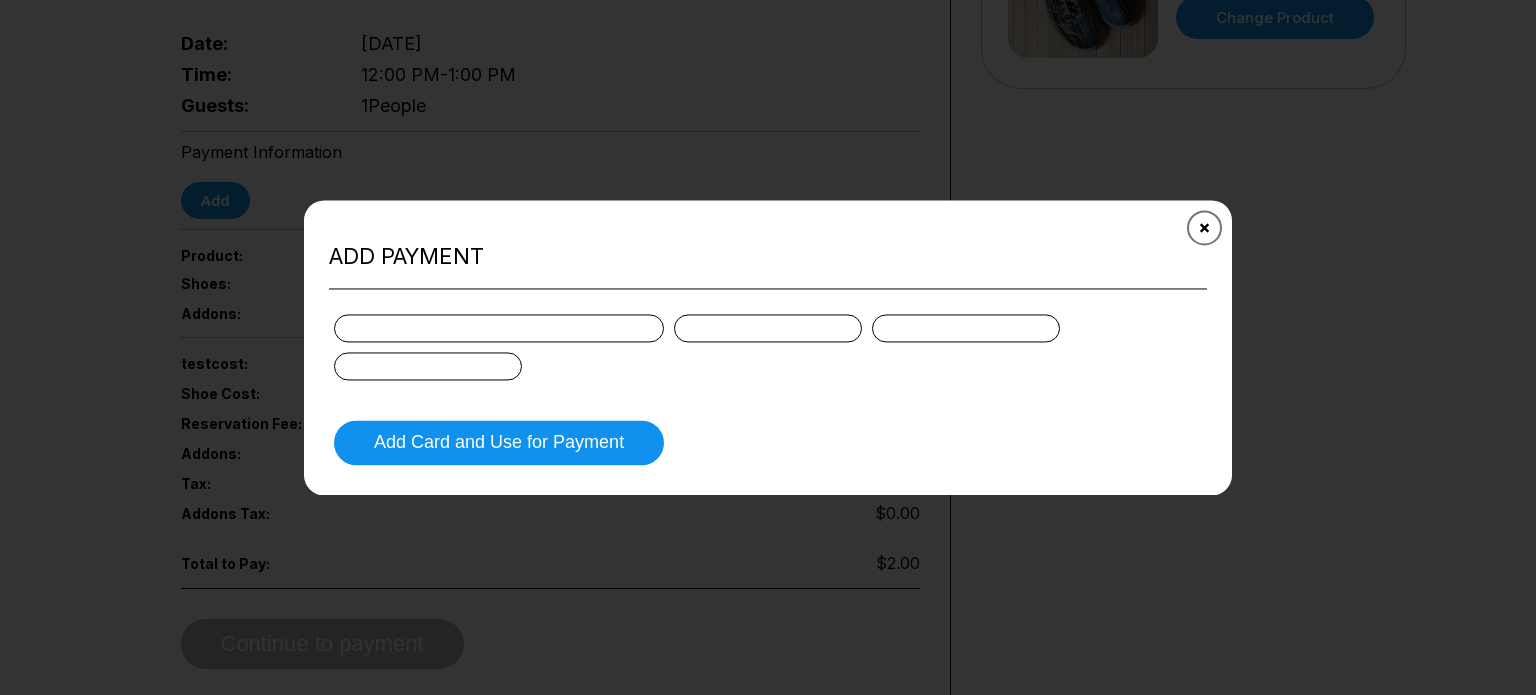 click 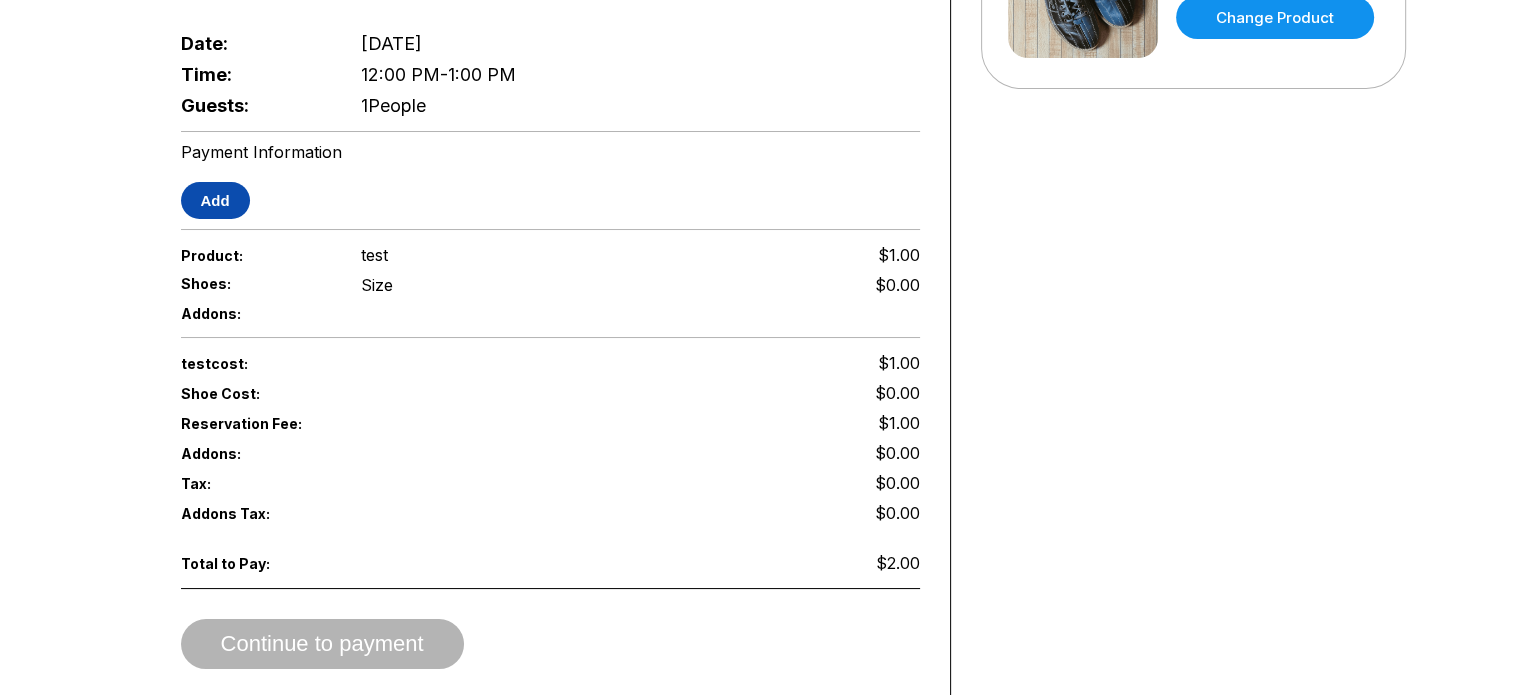 click on "Add" at bounding box center [215, 200] 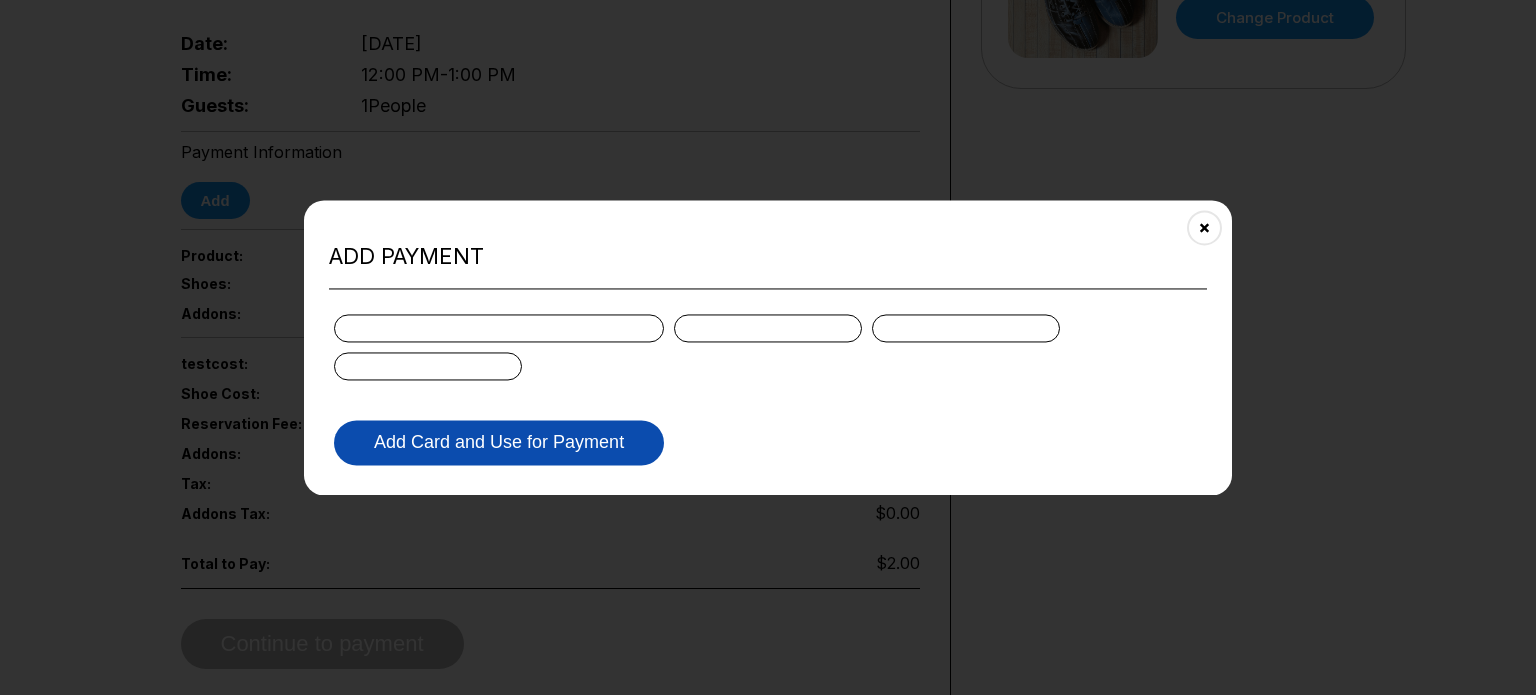click on "Add Card and Use for Payment" at bounding box center (499, 442) 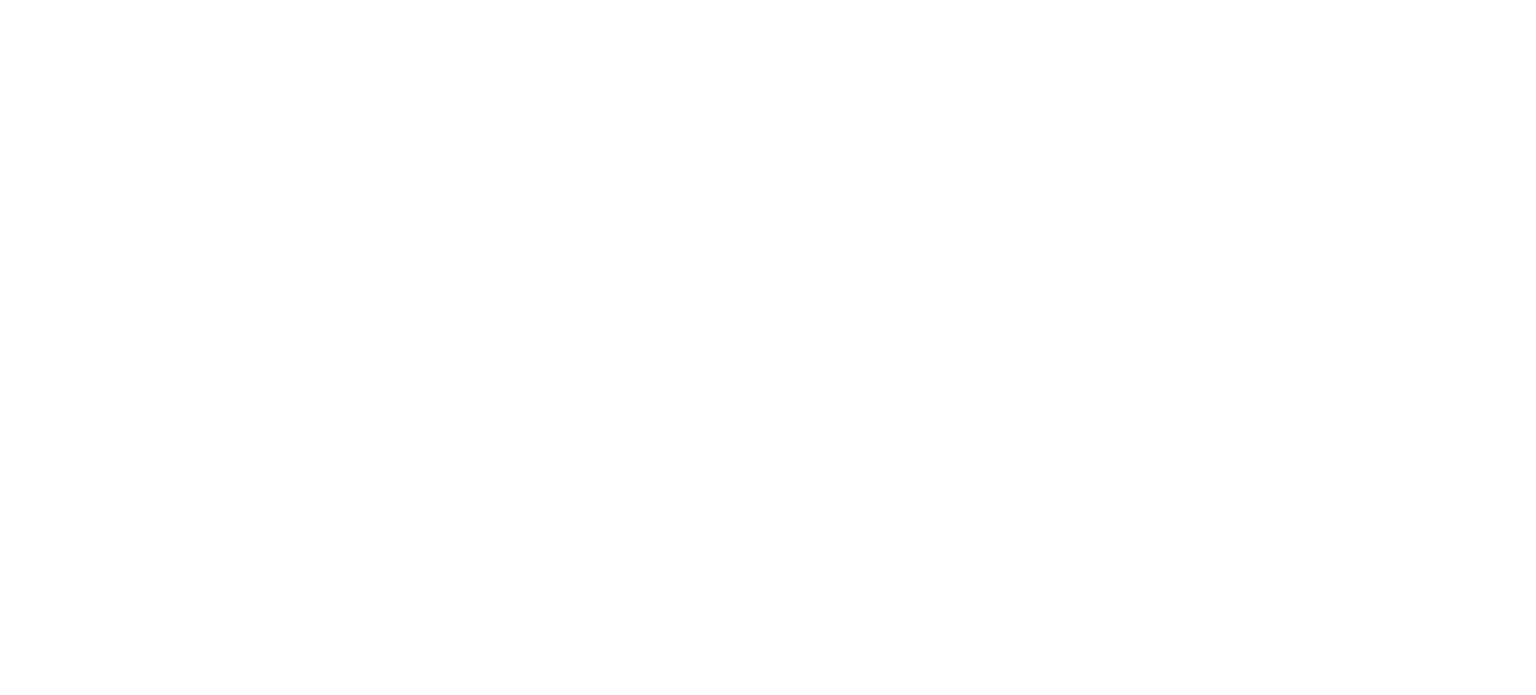 scroll, scrollTop: 0, scrollLeft: 0, axis: both 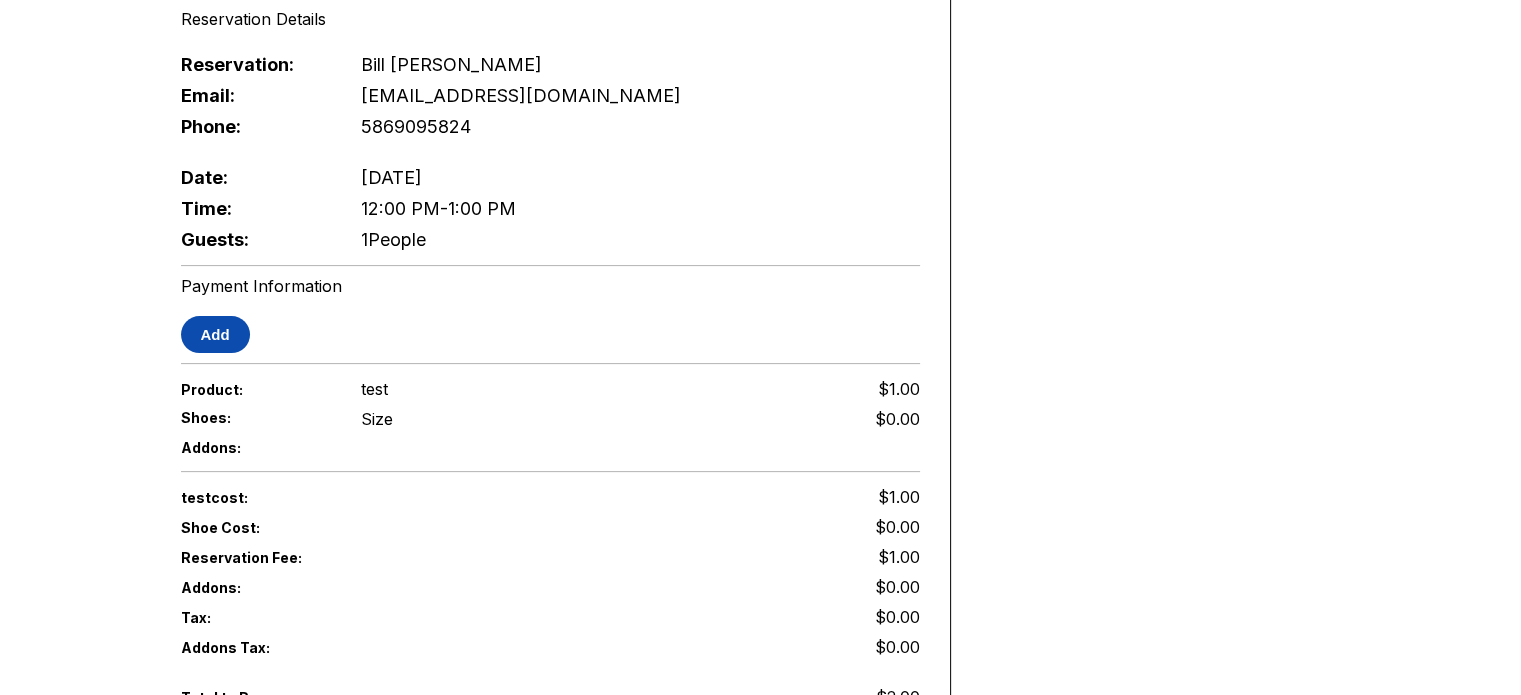 click on "Add" at bounding box center (215, 334) 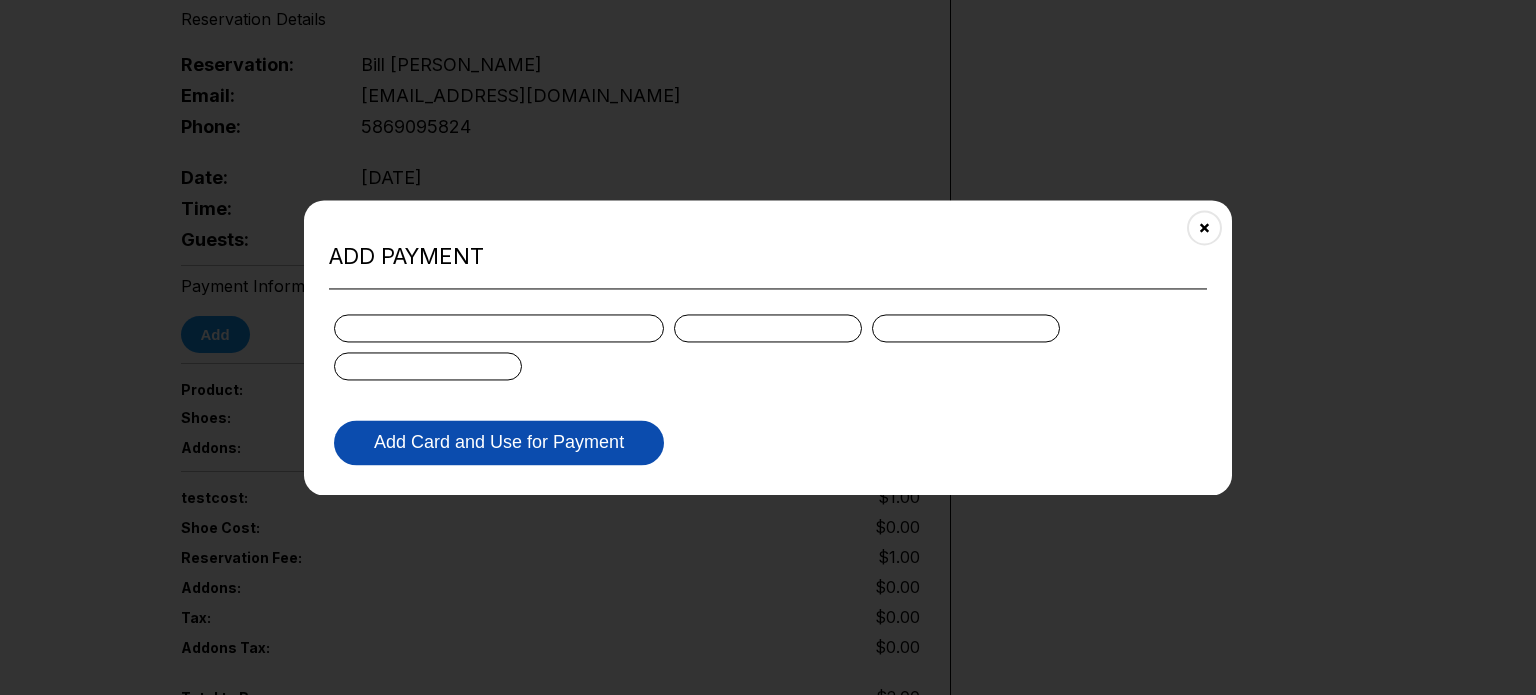click on "Add Card and Use for Payment" at bounding box center (499, 442) 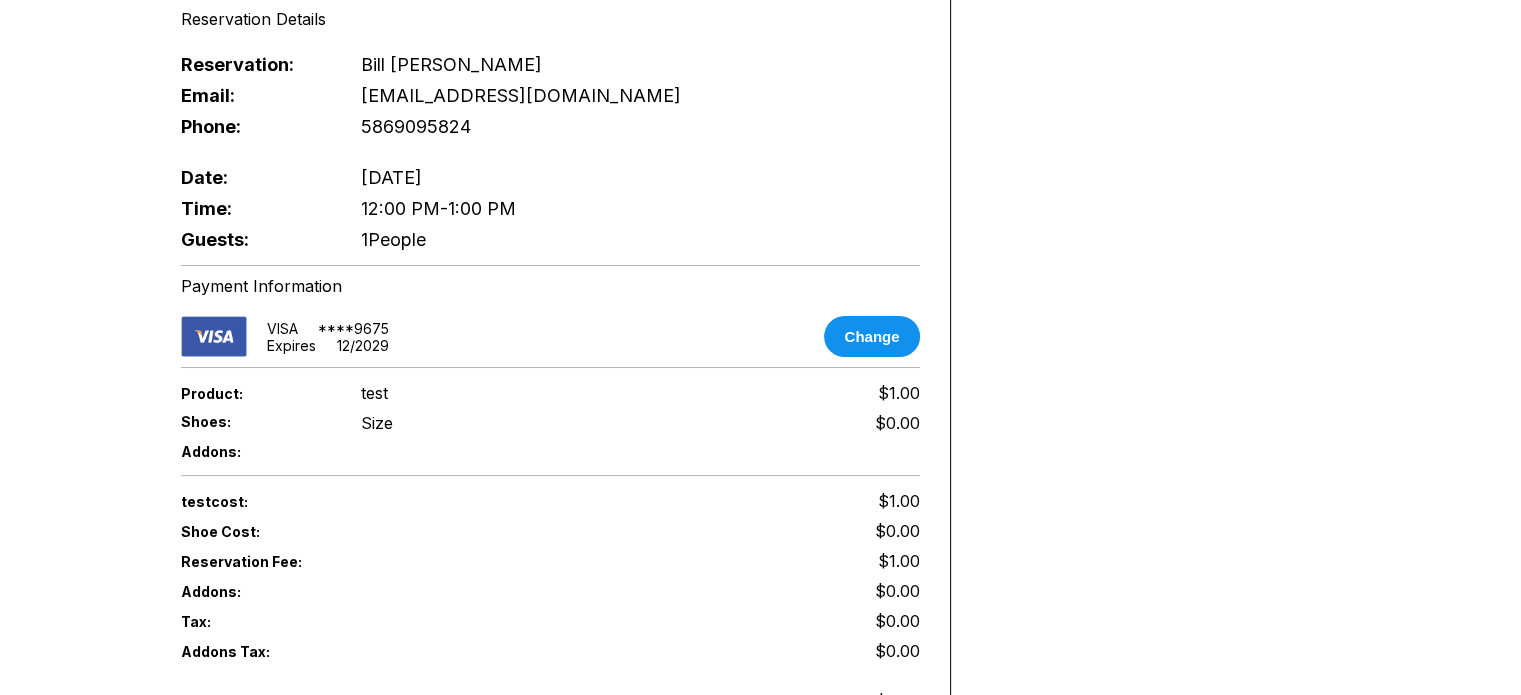 click on "Reservation slot expires in 09:25 Reservation Summary You’re so close! To finalize your reservation, continue to payment and your reservation will be secure. Continue to payment Reservation Details Reservation: Bill   Lloyd Email:   blloyd@northernlightsrec.com Phone:   5869095824 Date: Friday, July 11 Time:  12:00 PM  -  1:00 PM Guests: 1  People Payment Information VISA **** 9675 Expires 12 / 2029 Change Product: test $1.00 Shoes: Size  $0.00 Addons: test  cost: $1.00 Shoe Cost: $0.00 Reservation Fee: $1.00 Addons: $0.00 Tax: $0.00 Addons Tax: $0.00 Total to Pay: $2.00 Continue to payment" at bounding box center (551, 245) 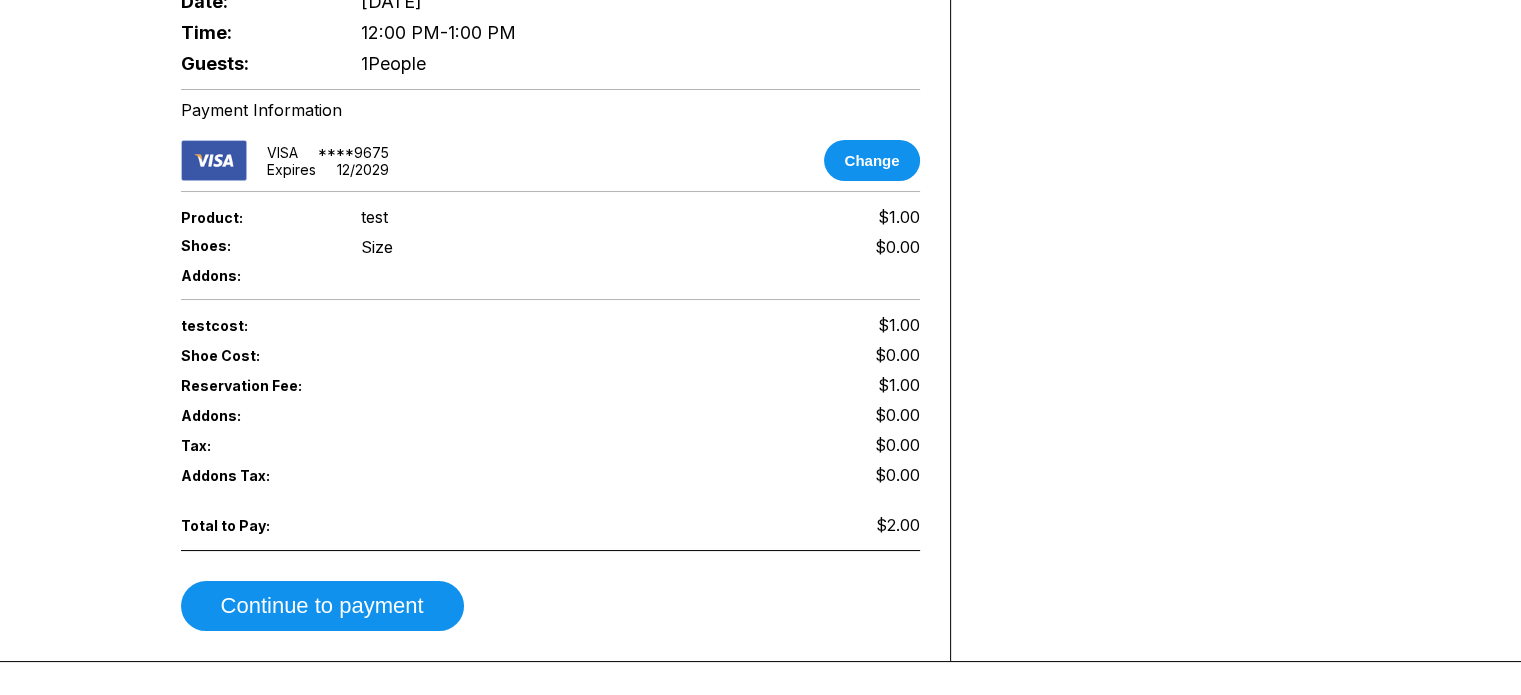 scroll, scrollTop: 617, scrollLeft: 0, axis: vertical 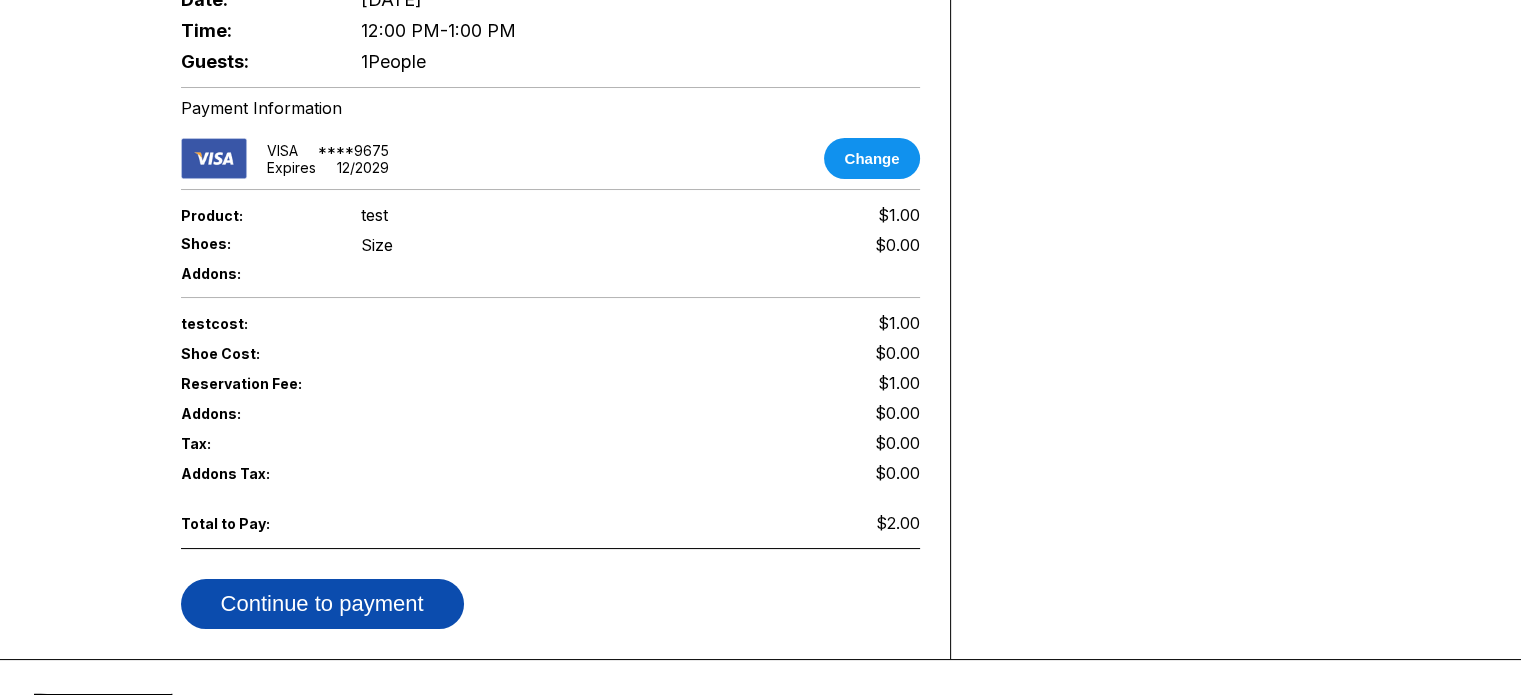 click on "Continue to payment" at bounding box center [322, 604] 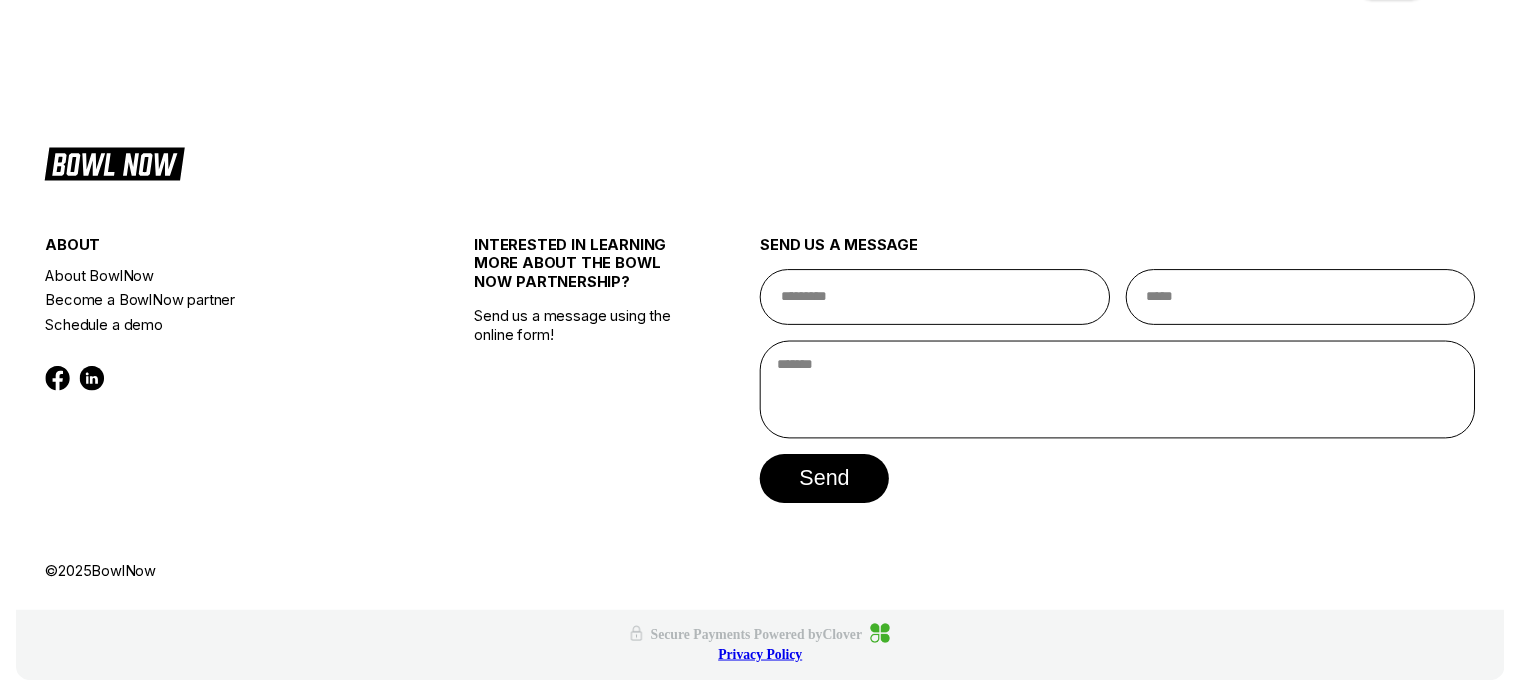 scroll, scrollTop: 0, scrollLeft: 0, axis: both 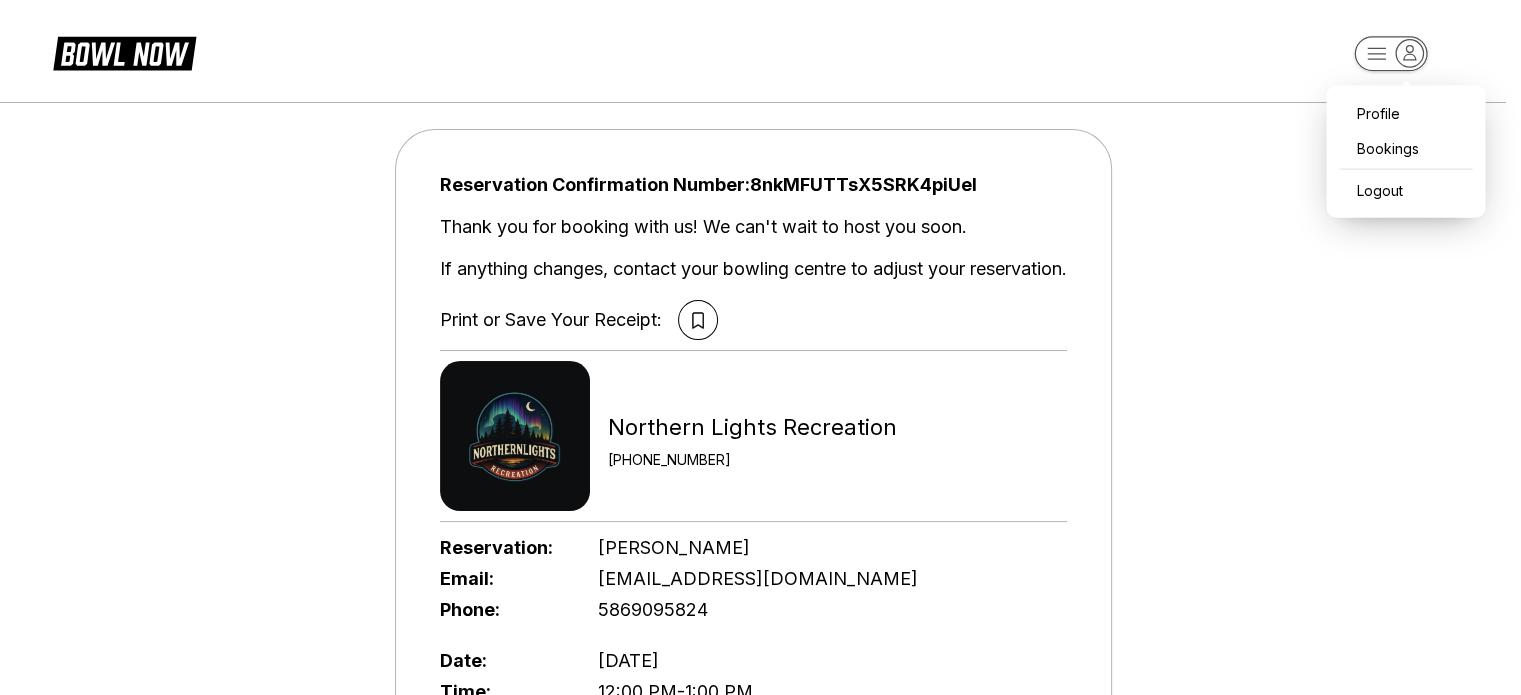 click on "Profile Bookings Logout Reservation Confirmation Number:  8nkMFUTTsX5SRK4piUeI Thank you for booking with us! We can't wait to host you soon. If anything changes, contact your bowling centre to adjust your reservation. Print or Save Your Receipt: Northern Lights Recreation   +12313473100 Reservation: Bill Lloyd Email: blloyd@northernlightsrec.com Phone: 5869095824 Date: Friday ,July 11 Time:  12:00 PM  -  1:00 PM Guests: 1  People Product: test $1.00 test  cost: $1.00 Shoe Cost: $0.00 Reservation Fee: $1.00 Tax: $0.00 Total Paid: $2.00 Reservation Confirmation Number: 8nkMFUTTsX5SRK4piUeI about About BowlNow  Become a BowlNow partner  Schedule a demo INTERESTED IN LEARNING MORE ABOUT THE BOWL NOW PARTNERSHIP? Send us a message using the online form! send us a message send ©  2025  BowlNow /places/pI0nVLfCfzREgarlnuF2/reservations/8nkMFUTTsX5SRK4piUeI Secure Payments Powered by  Clover Privacy Policy" at bounding box center [760, 854] 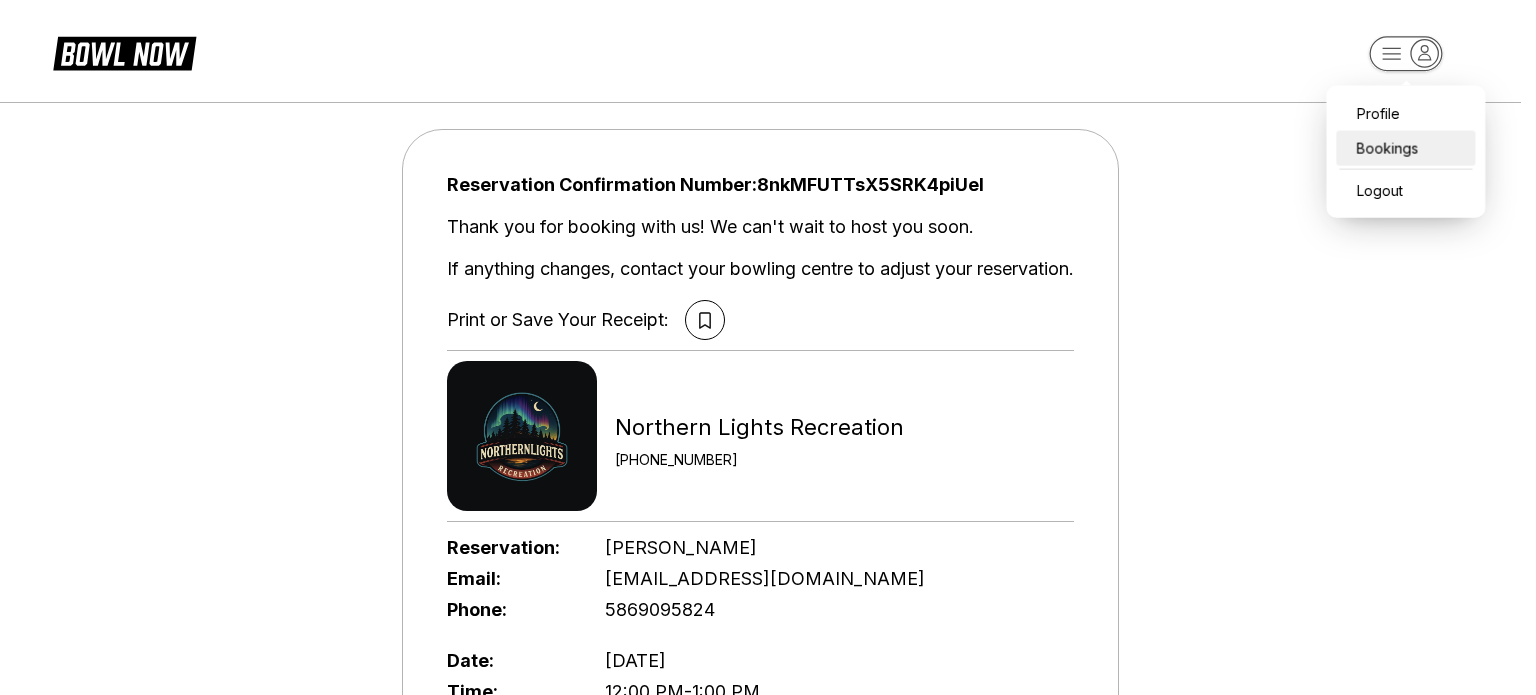 click on "Bookings" at bounding box center [1405, 148] 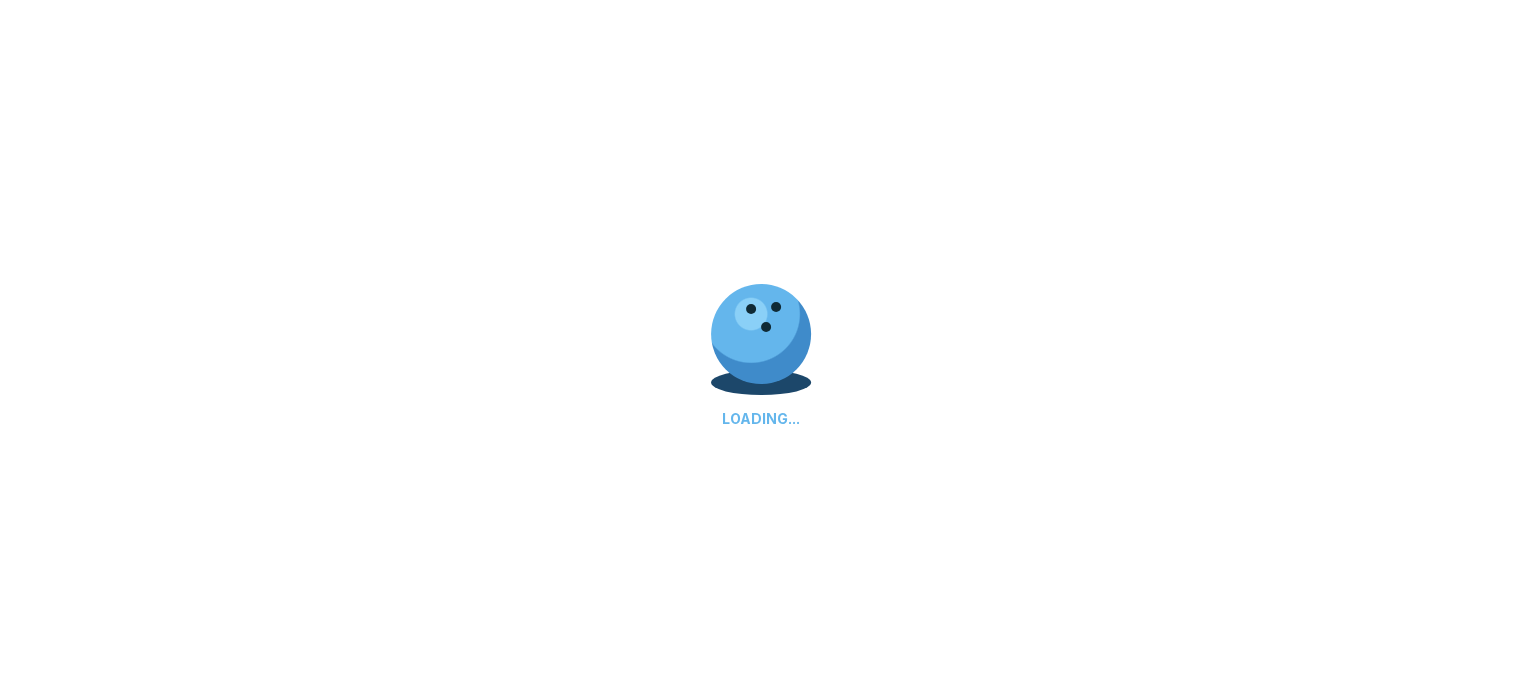 scroll, scrollTop: 92, scrollLeft: 0, axis: vertical 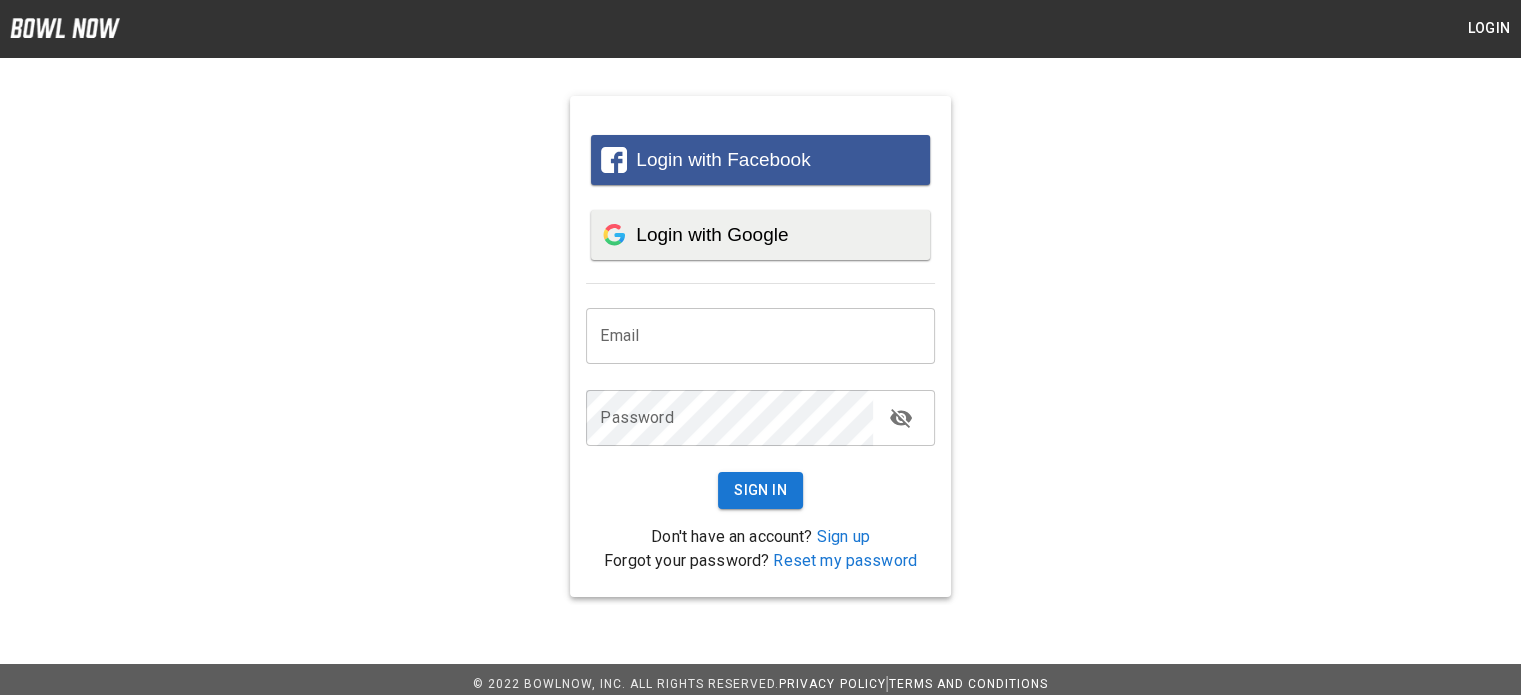 click on "Login with Google" at bounding box center (712, 234) 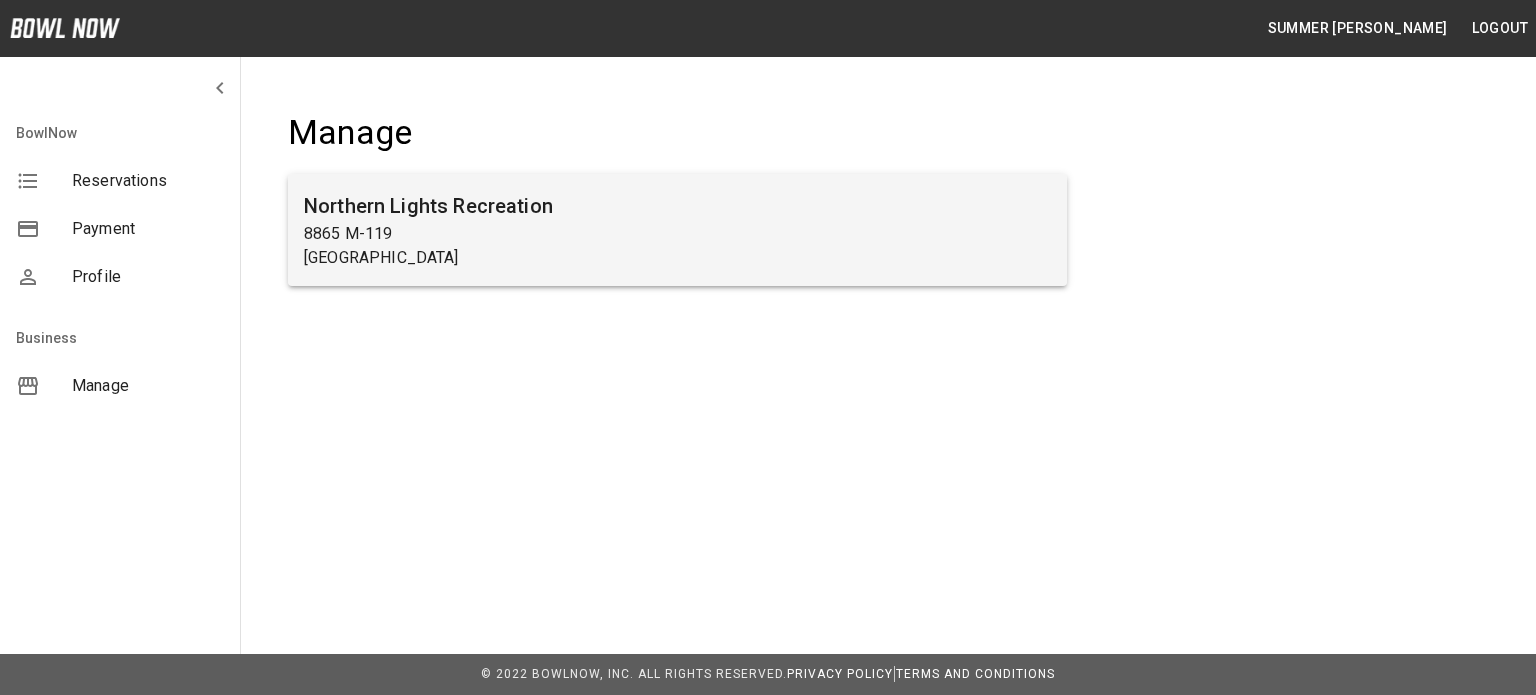 click on "Northern Lights Recreation" at bounding box center [677, 206] 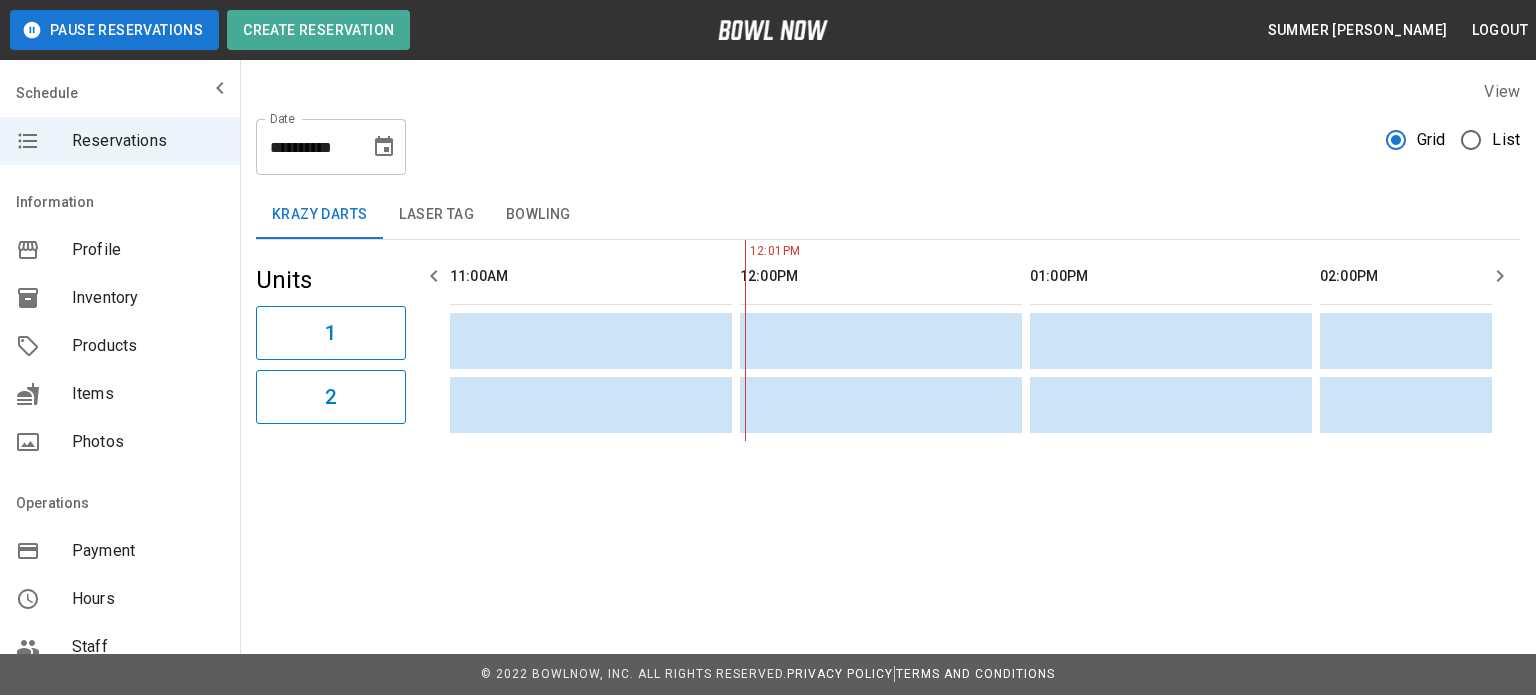 scroll, scrollTop: 0, scrollLeft: 290, axis: horizontal 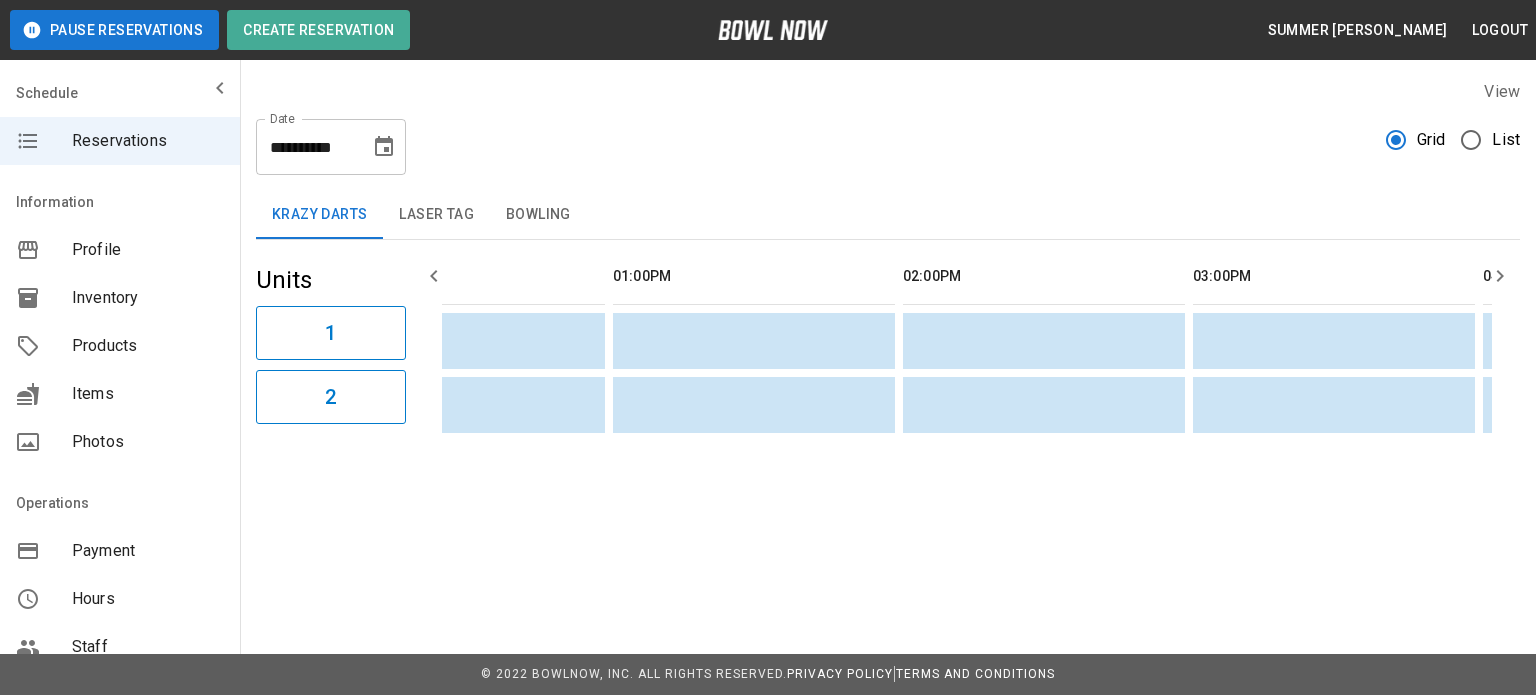 click on "Laser Tag" at bounding box center (436, 215) 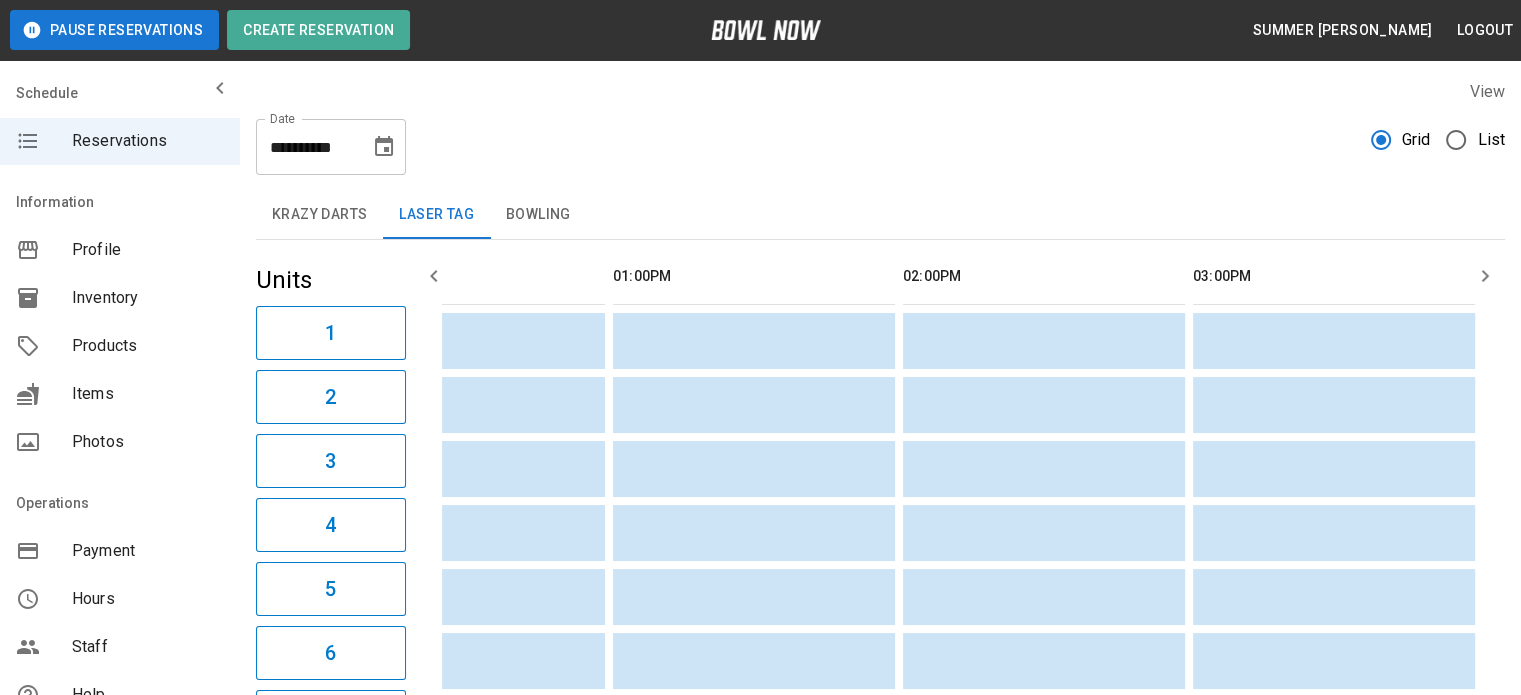 click on "**********" at bounding box center (331, 147) 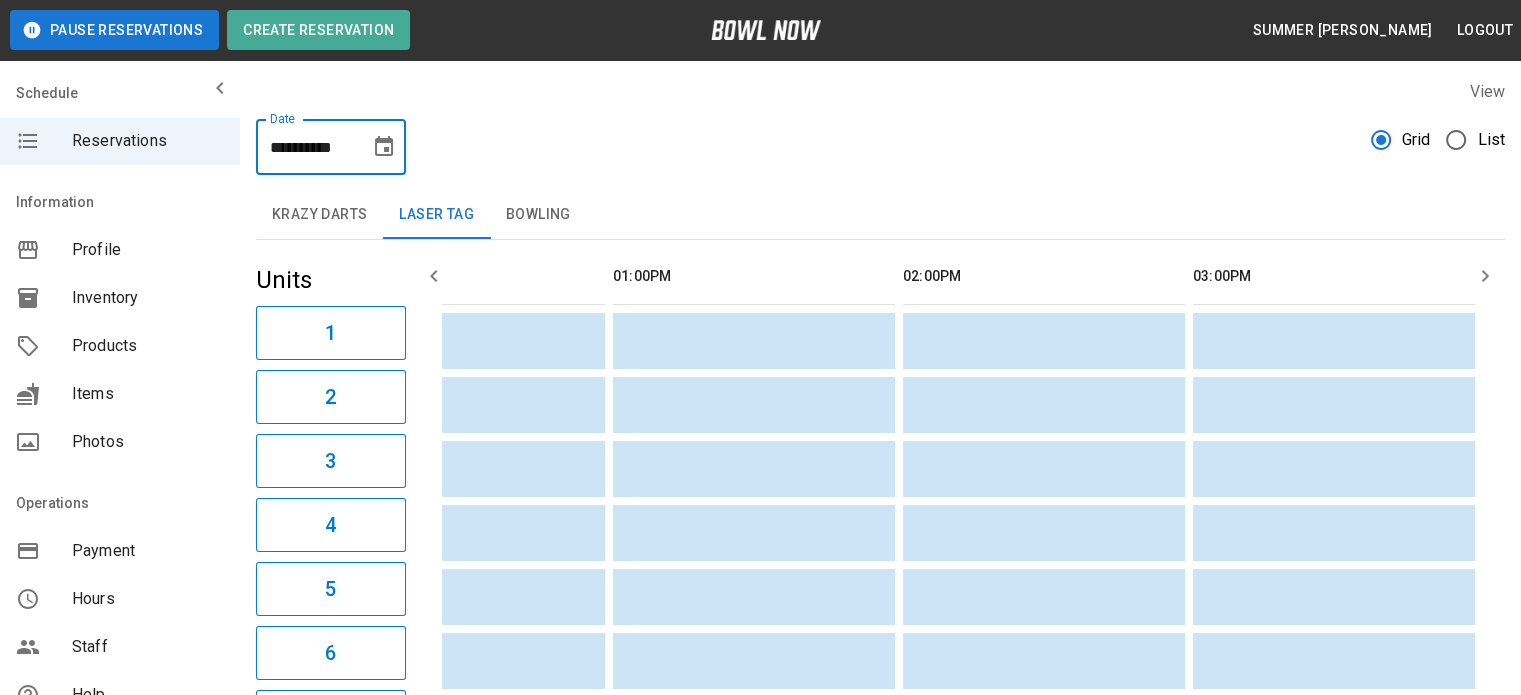 click 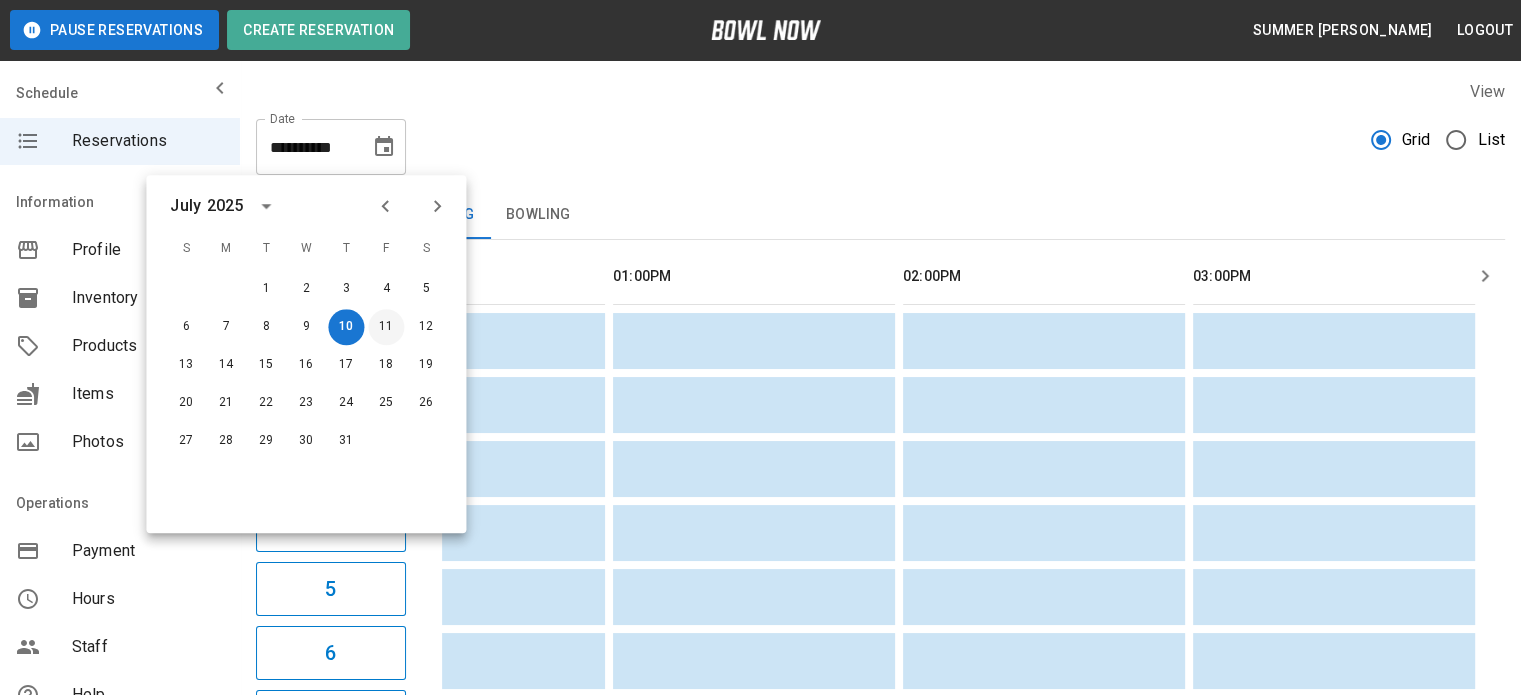 click on "11" at bounding box center [386, 327] 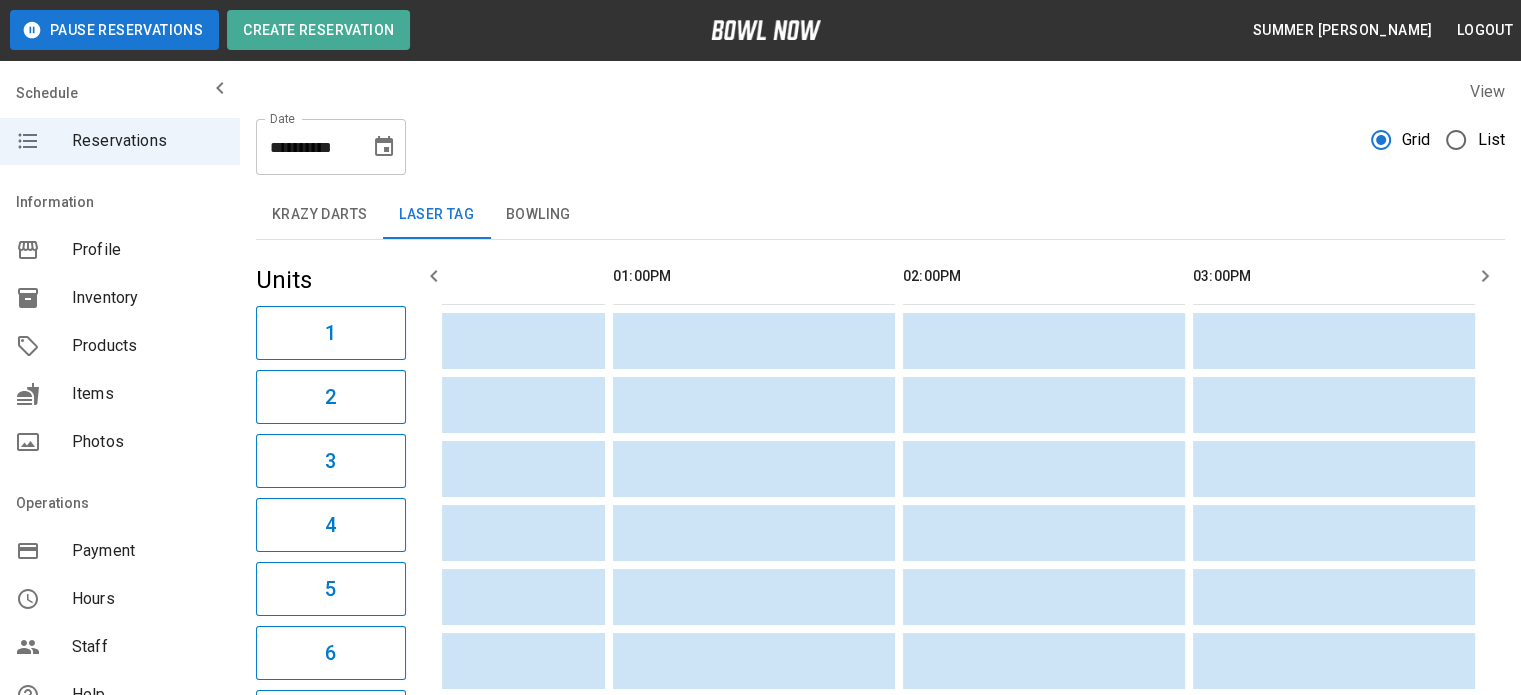 click on "Bowling" at bounding box center [538, 215] 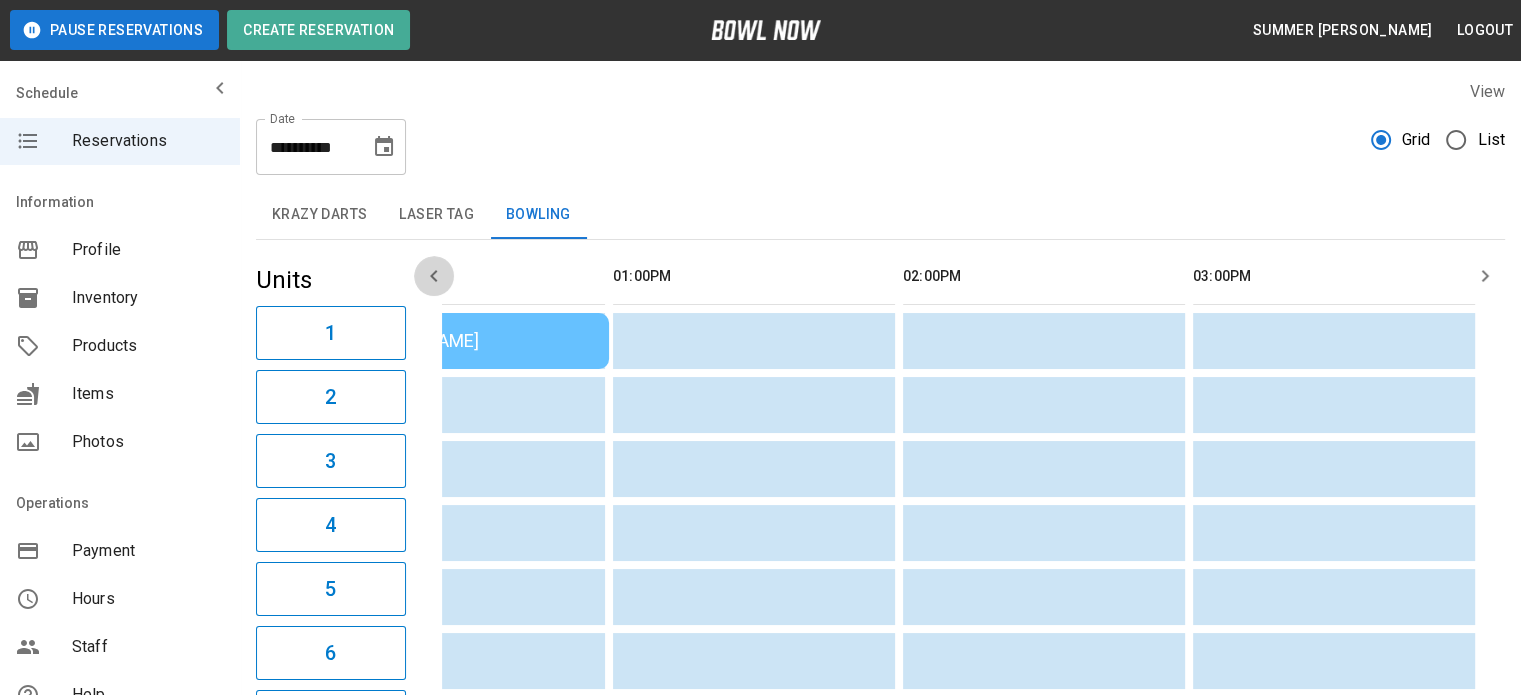 click 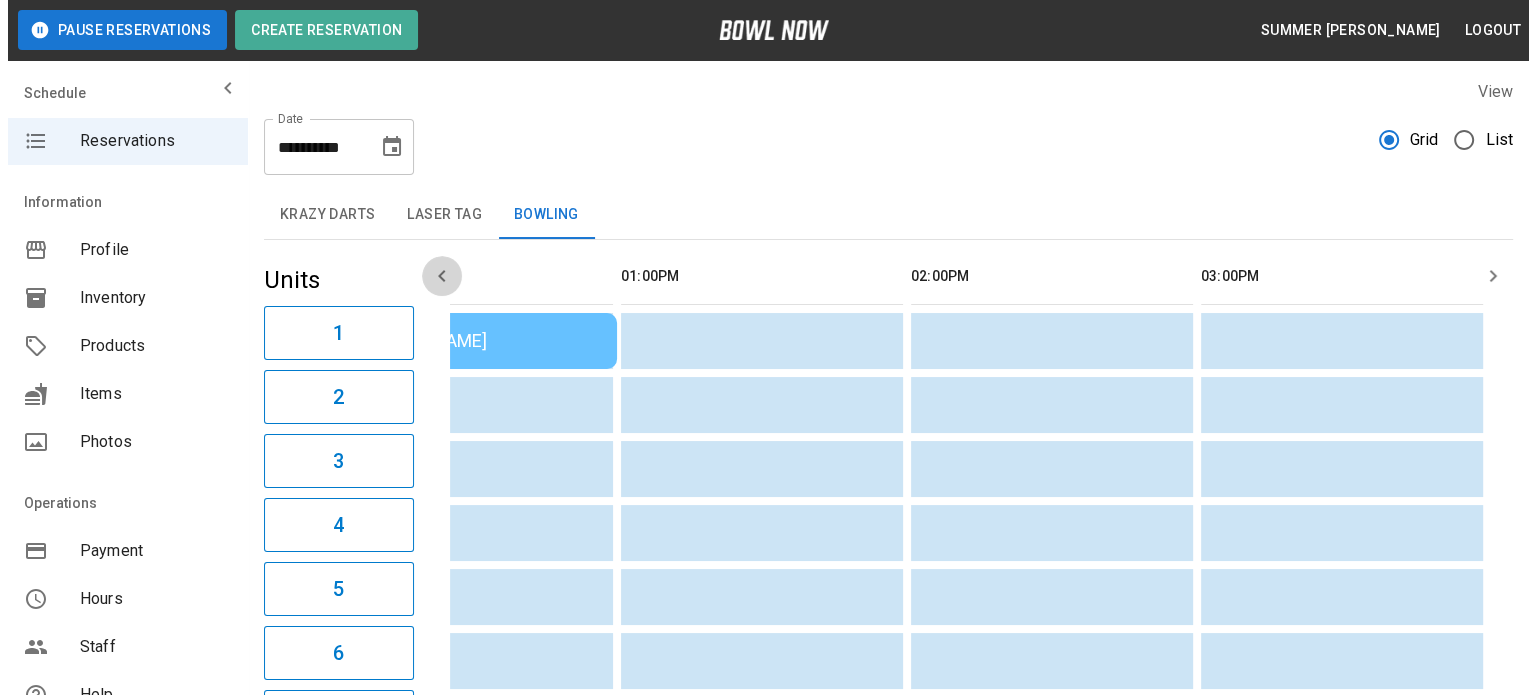 scroll, scrollTop: 0, scrollLeft: 290, axis: horizontal 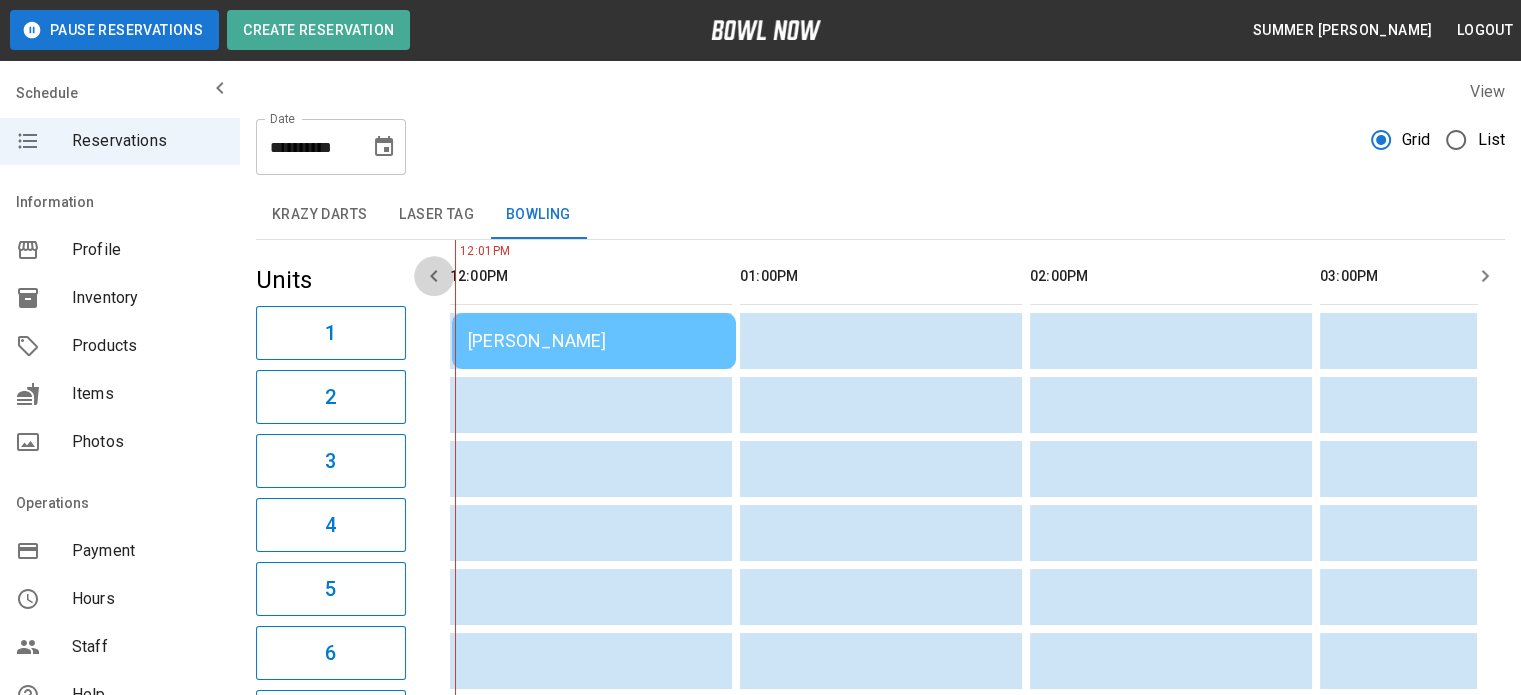 click 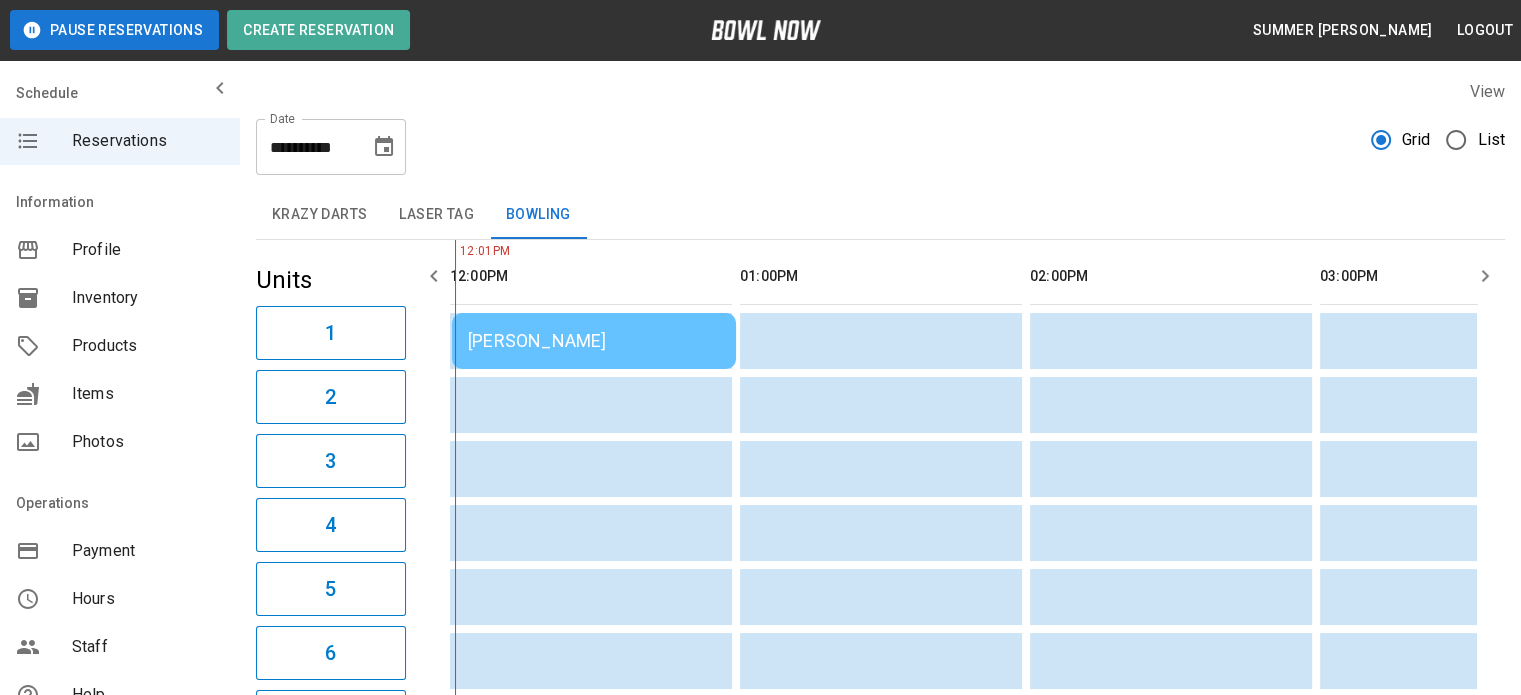 click 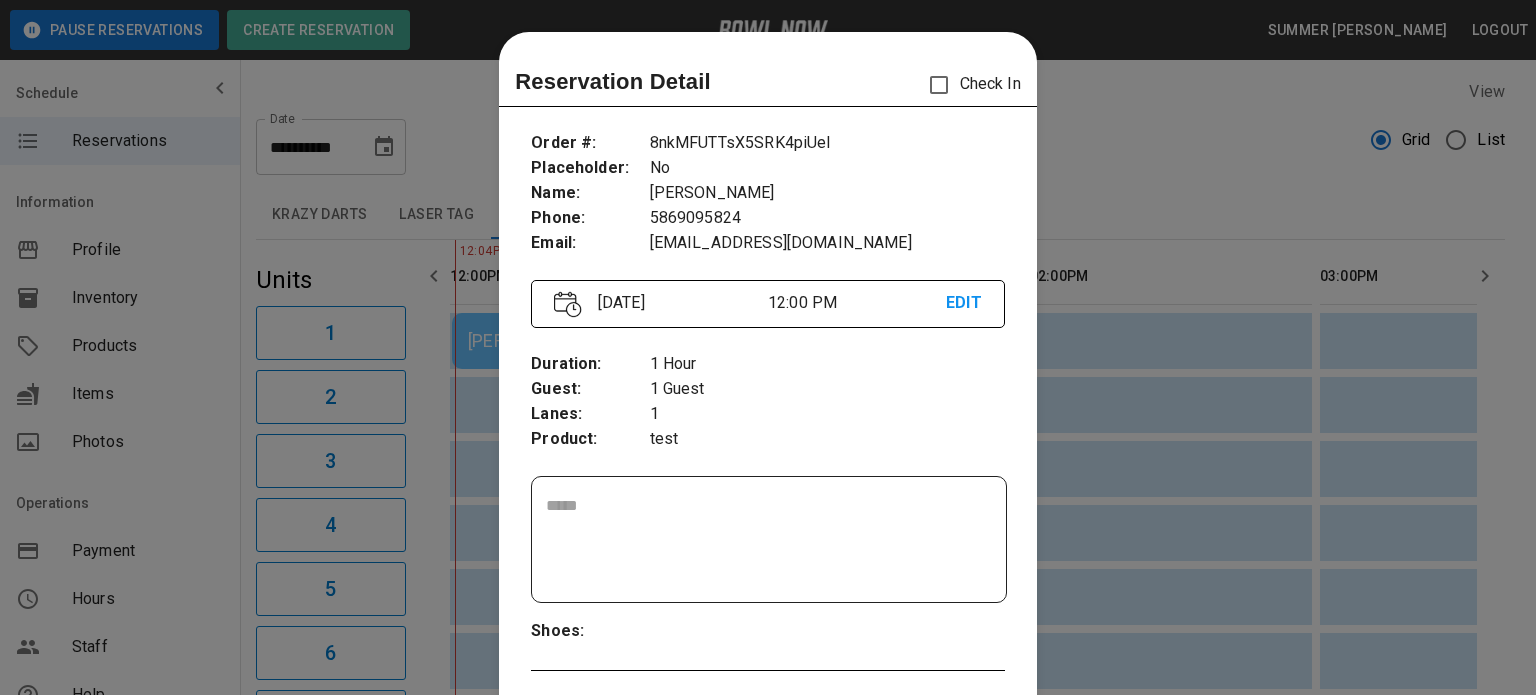 scroll, scrollTop: 32, scrollLeft: 0, axis: vertical 